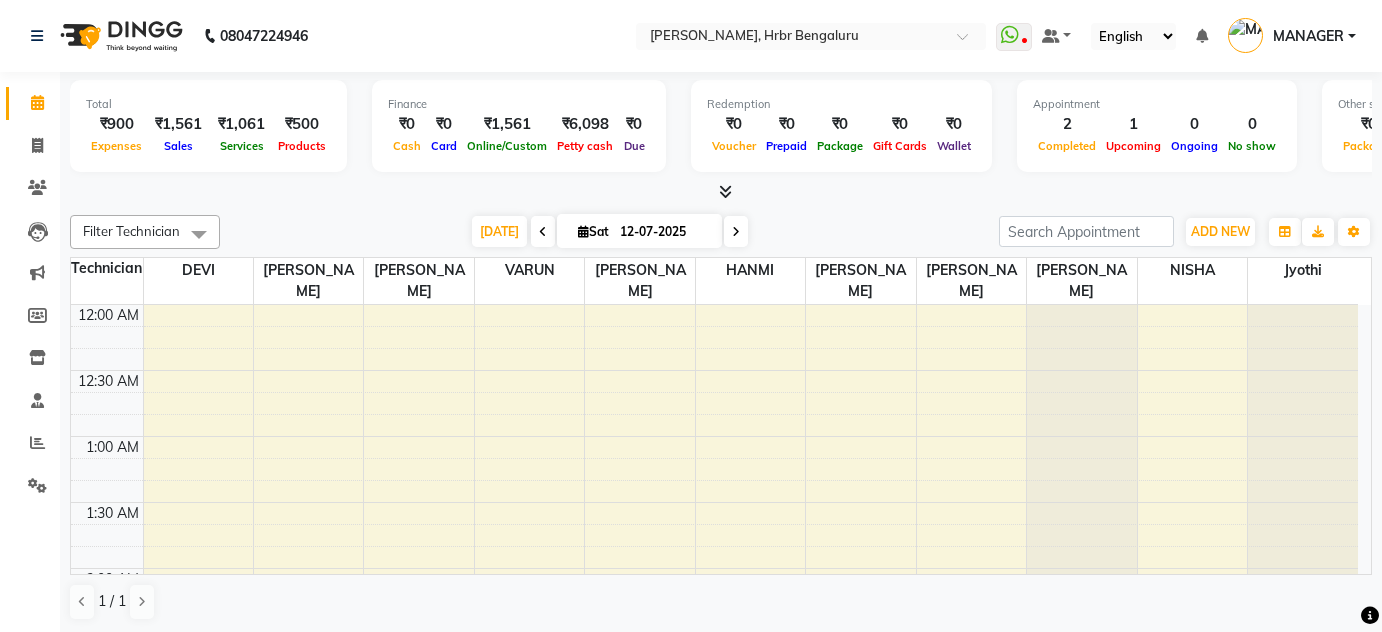 scroll, scrollTop: 0, scrollLeft: 0, axis: both 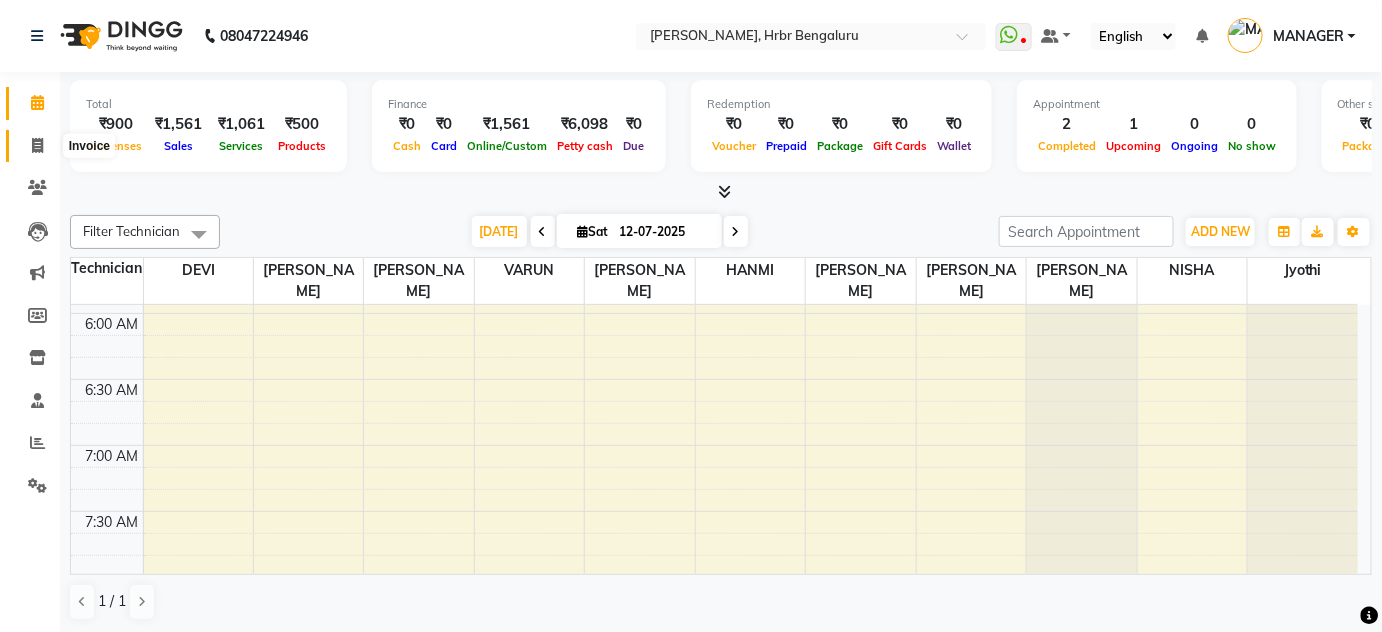 click 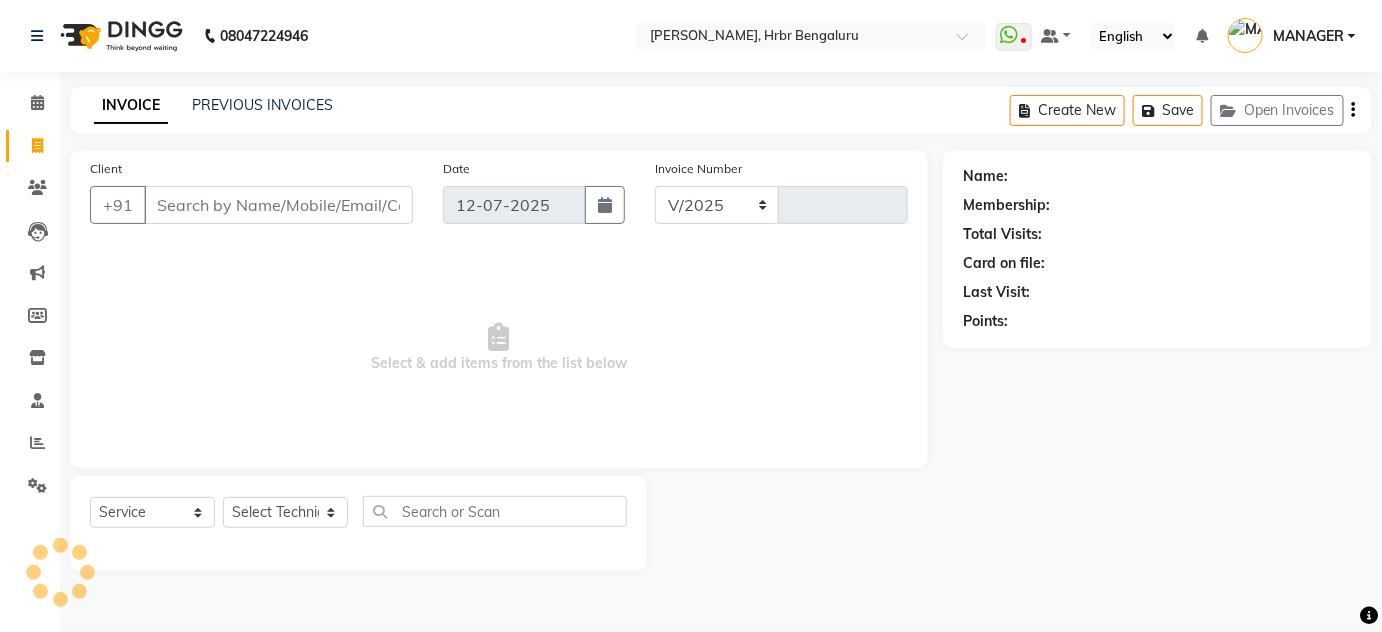 select on "3771" 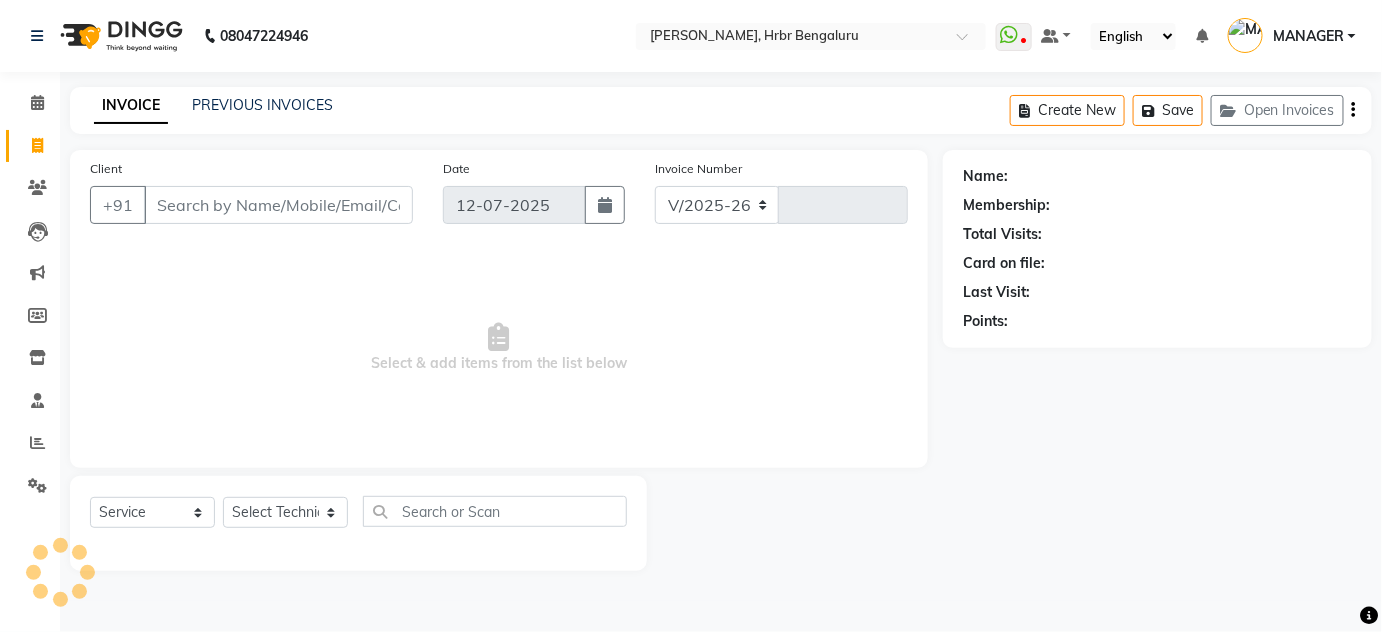 type on "0680" 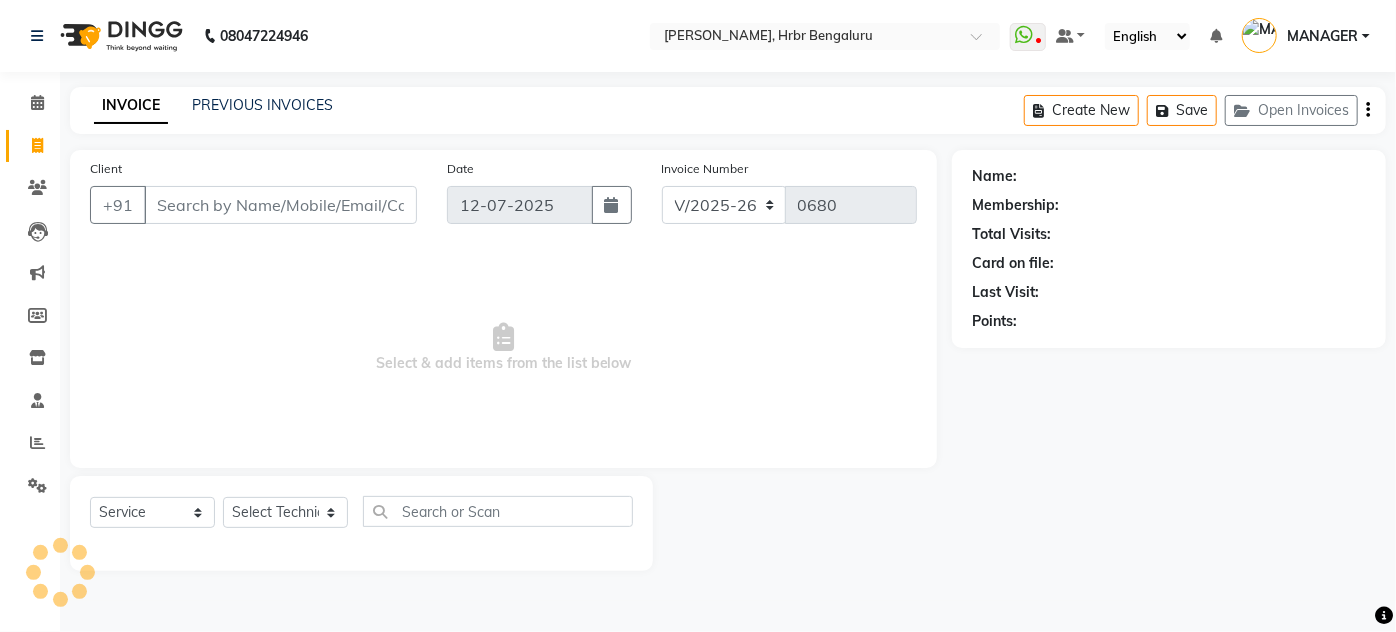 click on "Client" at bounding box center (280, 205) 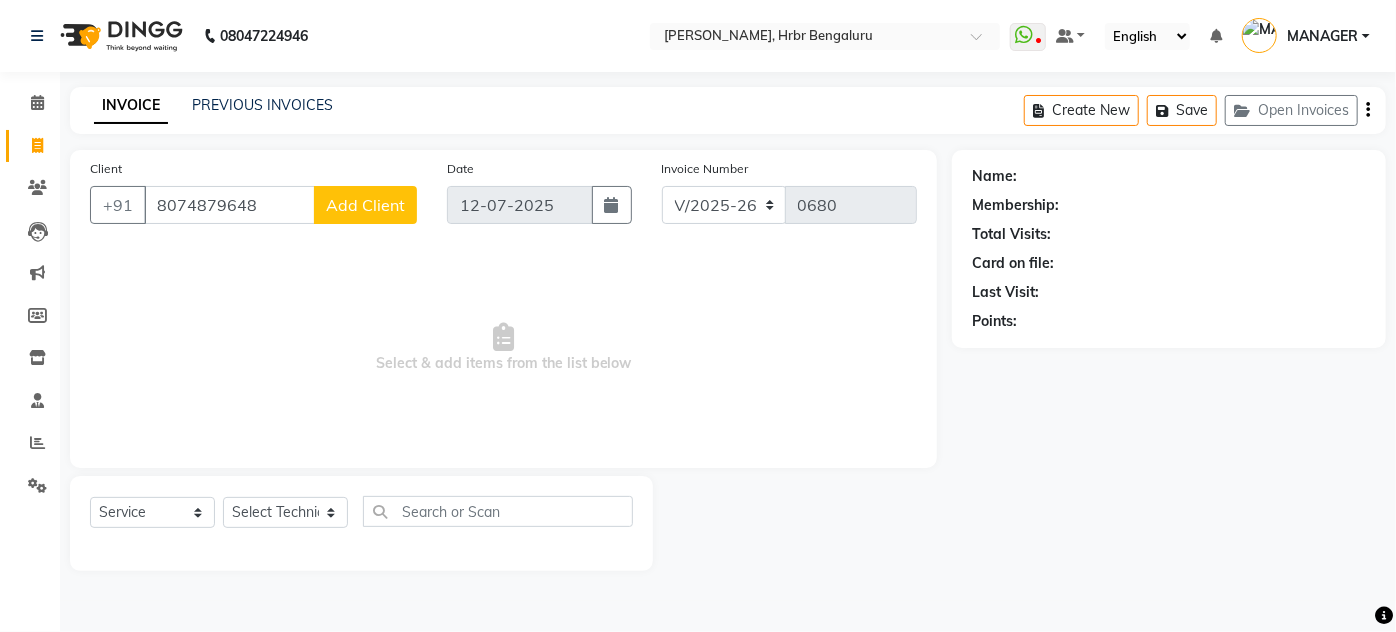type on "8074879648" 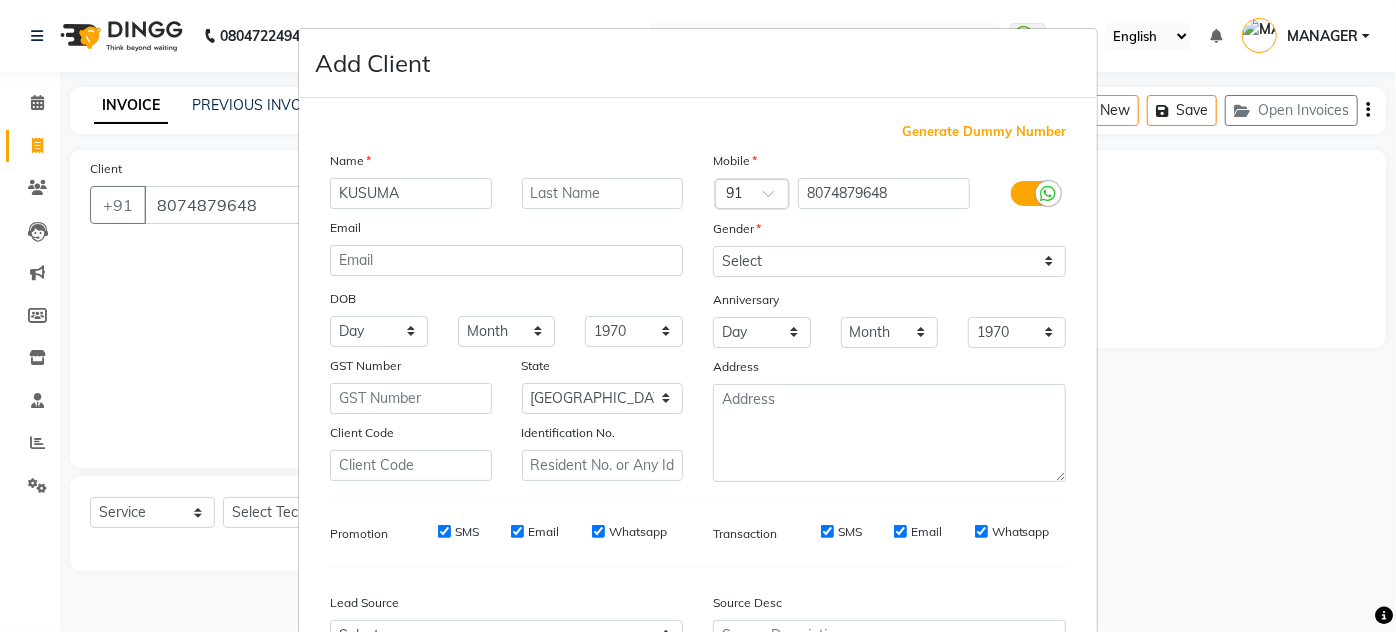 type on "KUSUMA" 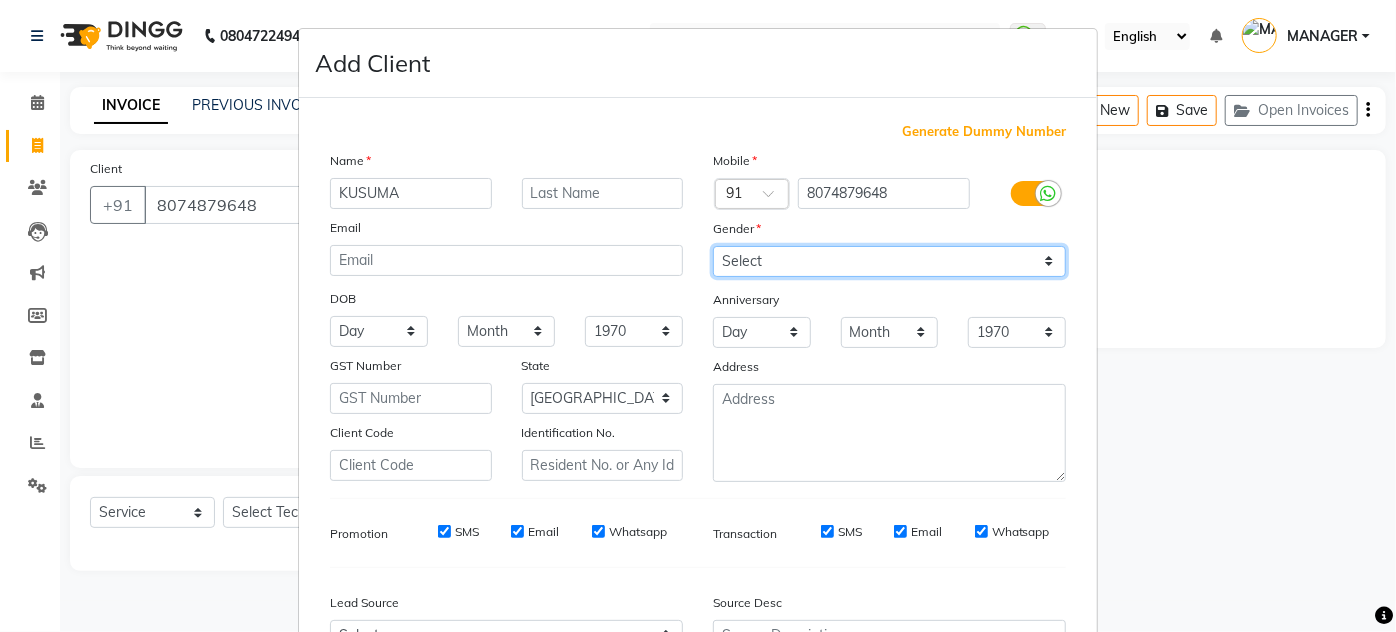 click on "Select Male Female Other Prefer Not To Say" at bounding box center [889, 261] 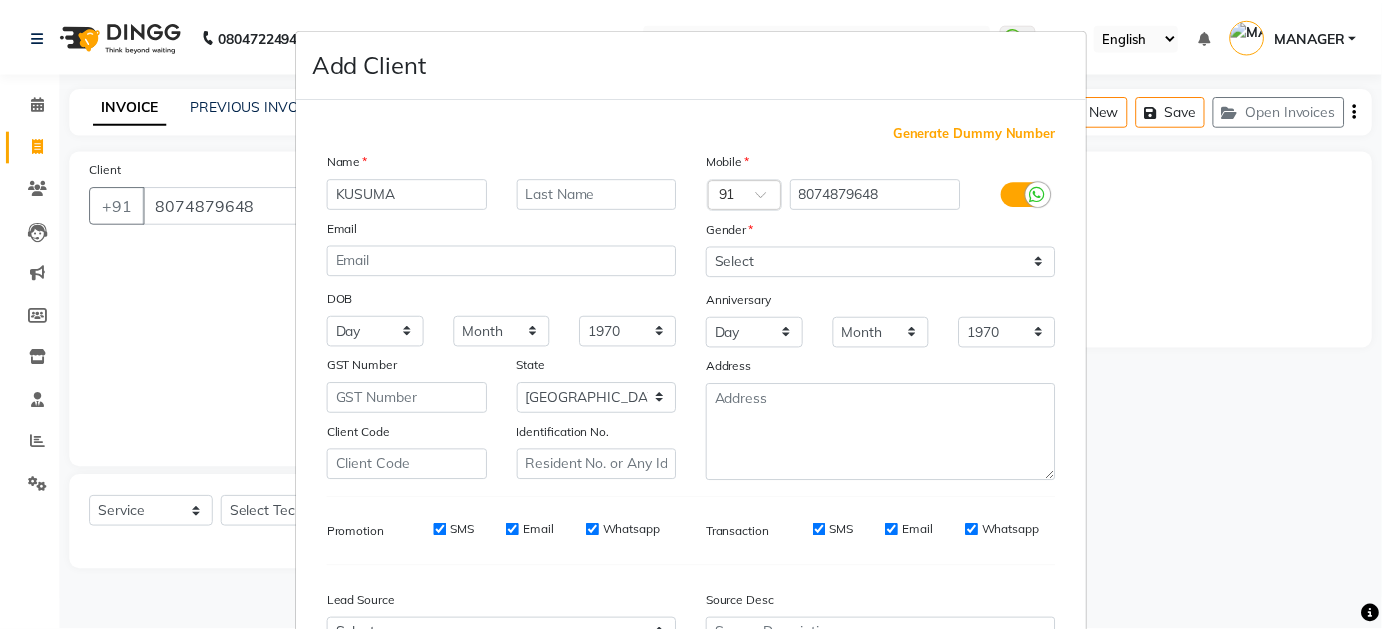 scroll, scrollTop: 215, scrollLeft: 0, axis: vertical 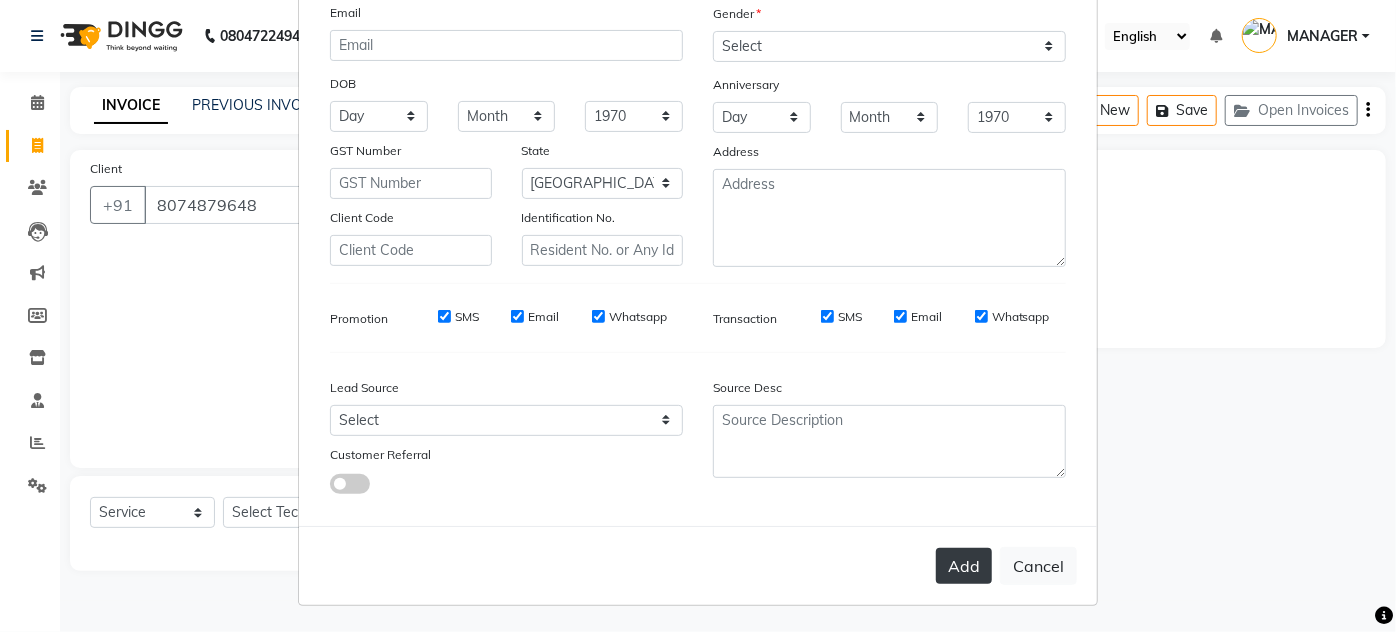 click on "Add" at bounding box center [964, 566] 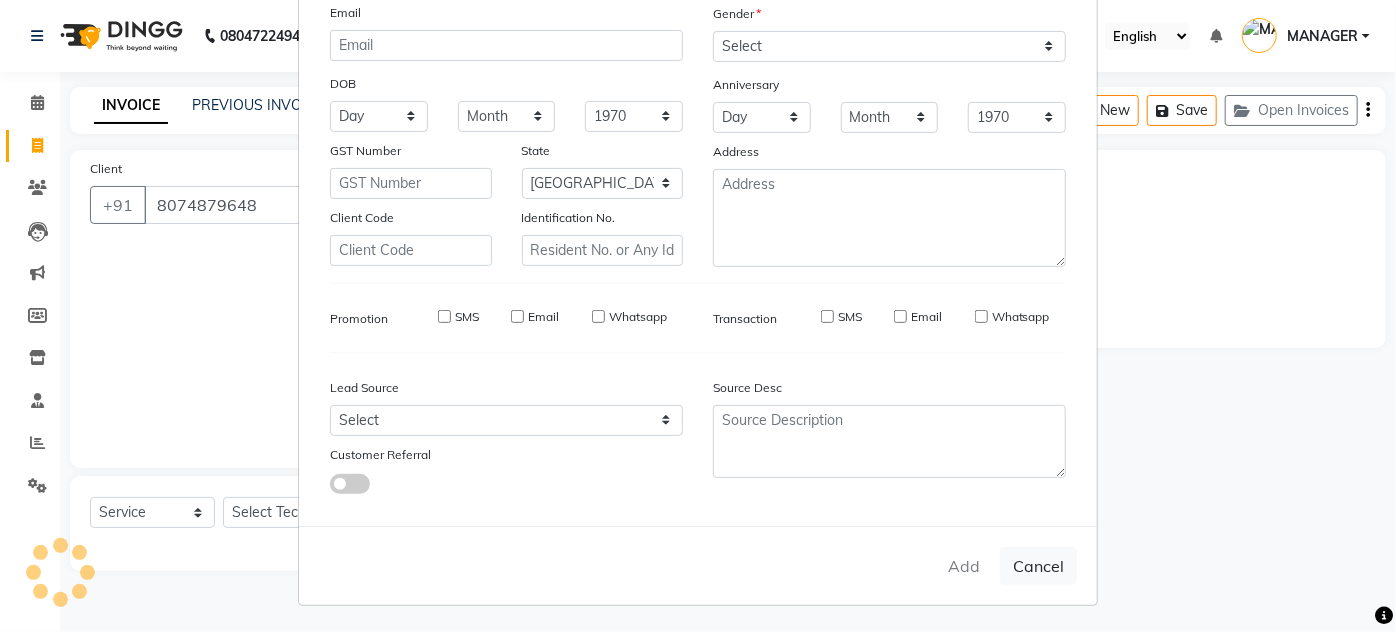 type on "80******48" 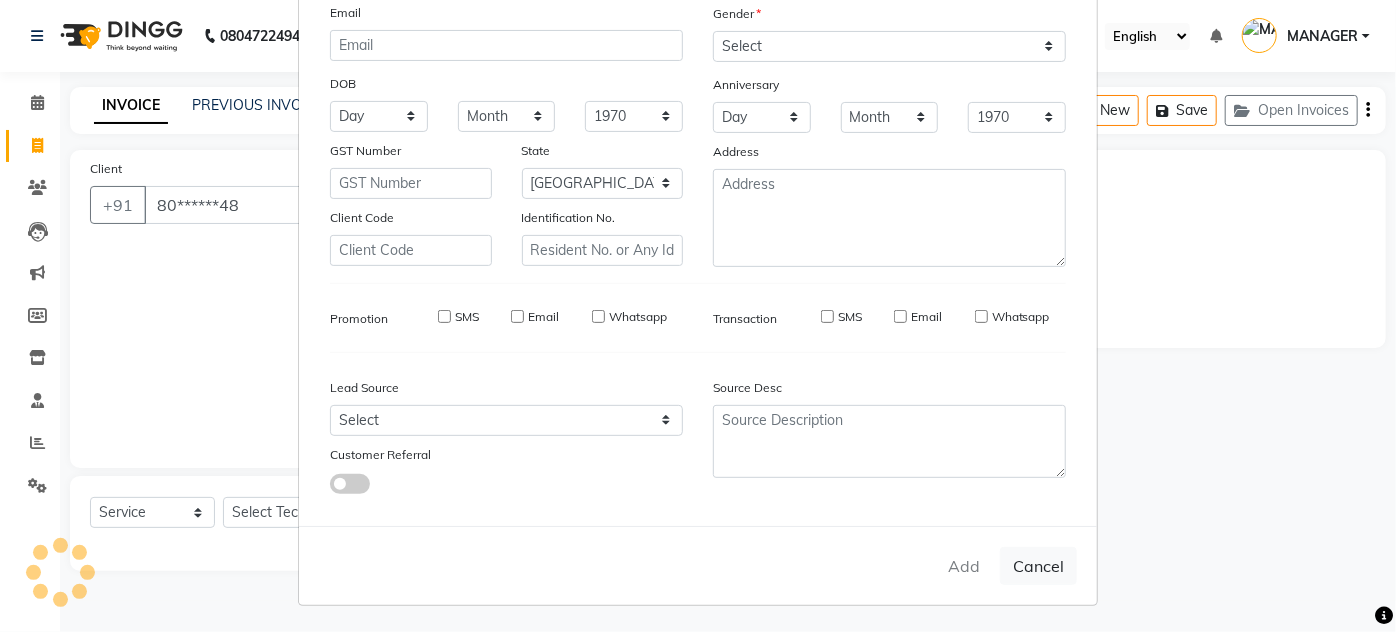 select 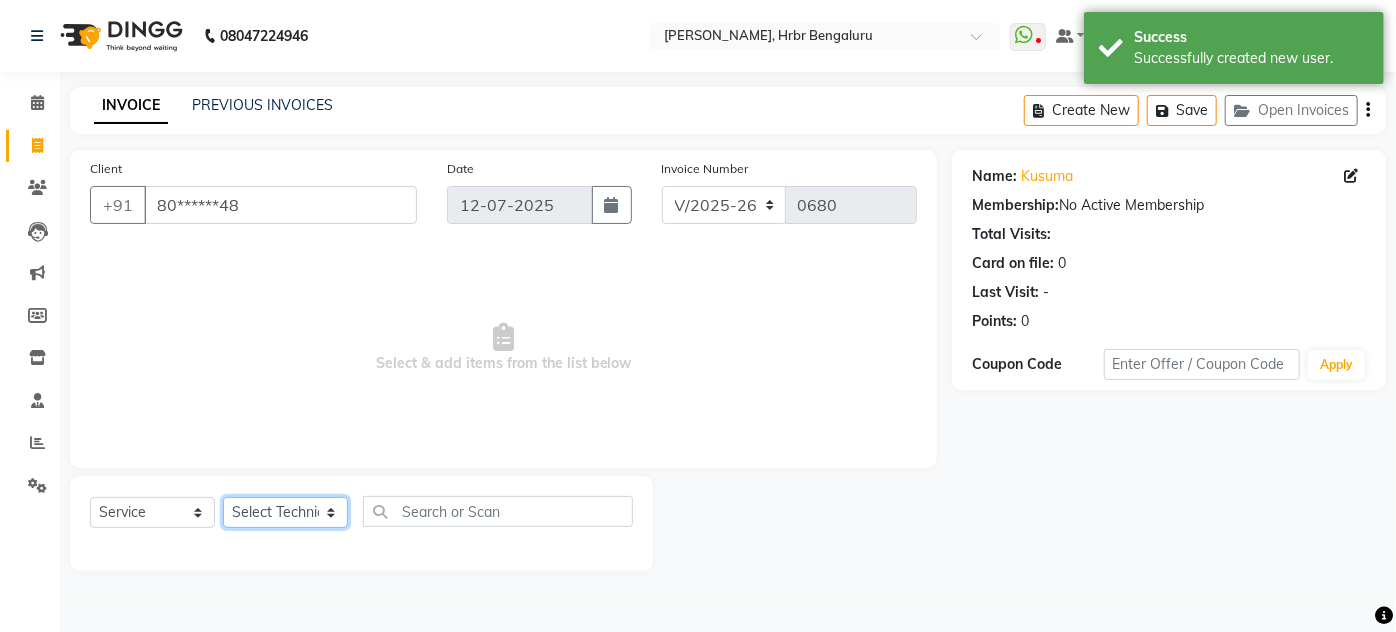 click on "Select Technician adesh Adesh DEVI HANMI HIMANSHU Jeniffer jyothi KEVIN MANAGER NISHA REETA RITESH VARUN" 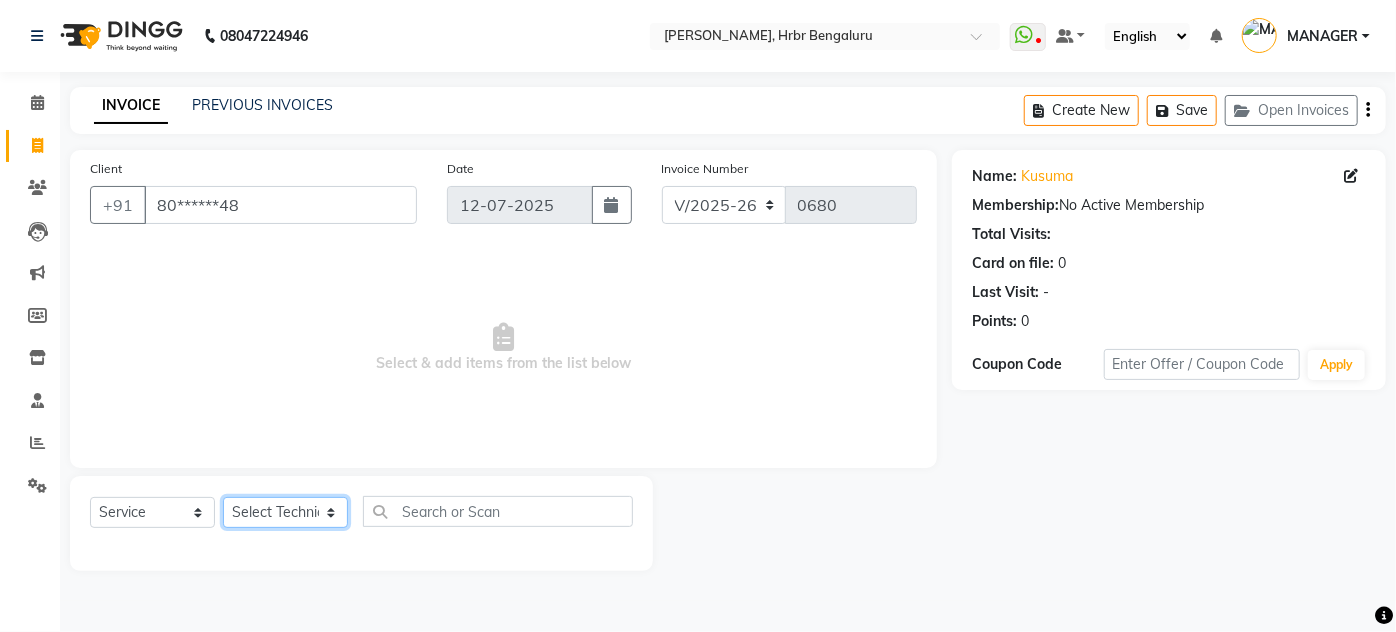 select on "84501" 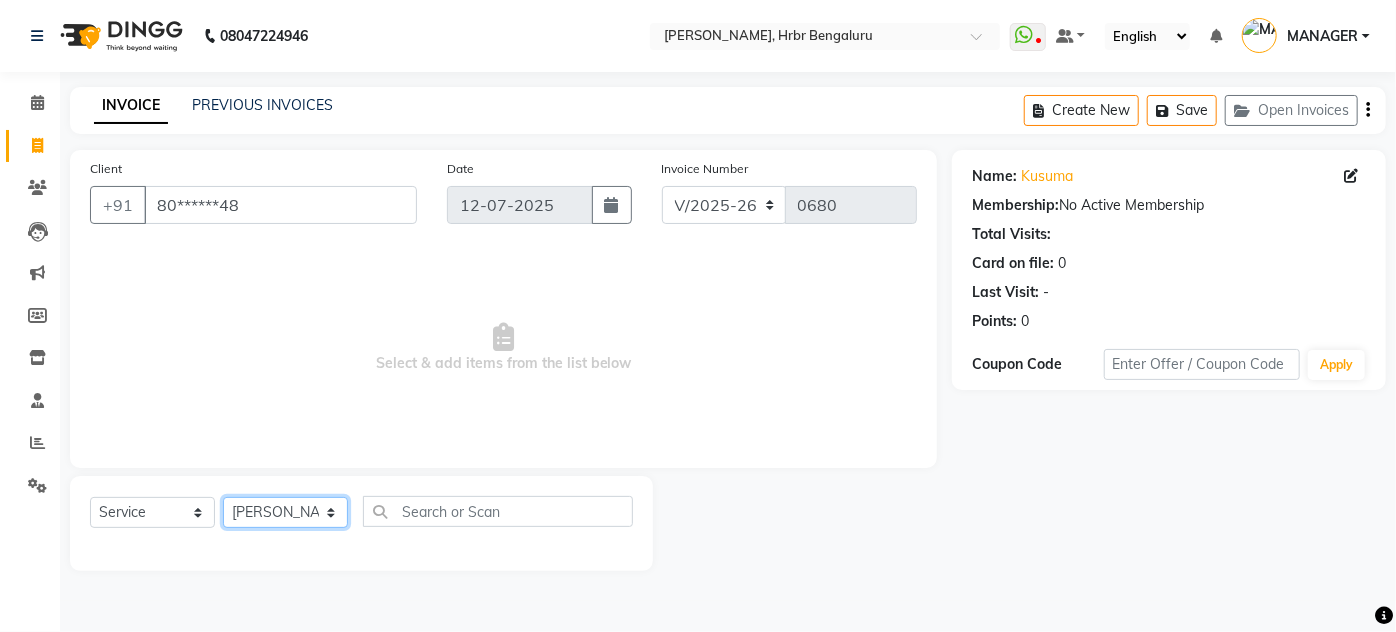click on "Select Technician adesh Adesh DEVI HANMI HIMANSHU Jeniffer jyothi KEVIN MANAGER NISHA REETA RITESH VARUN" 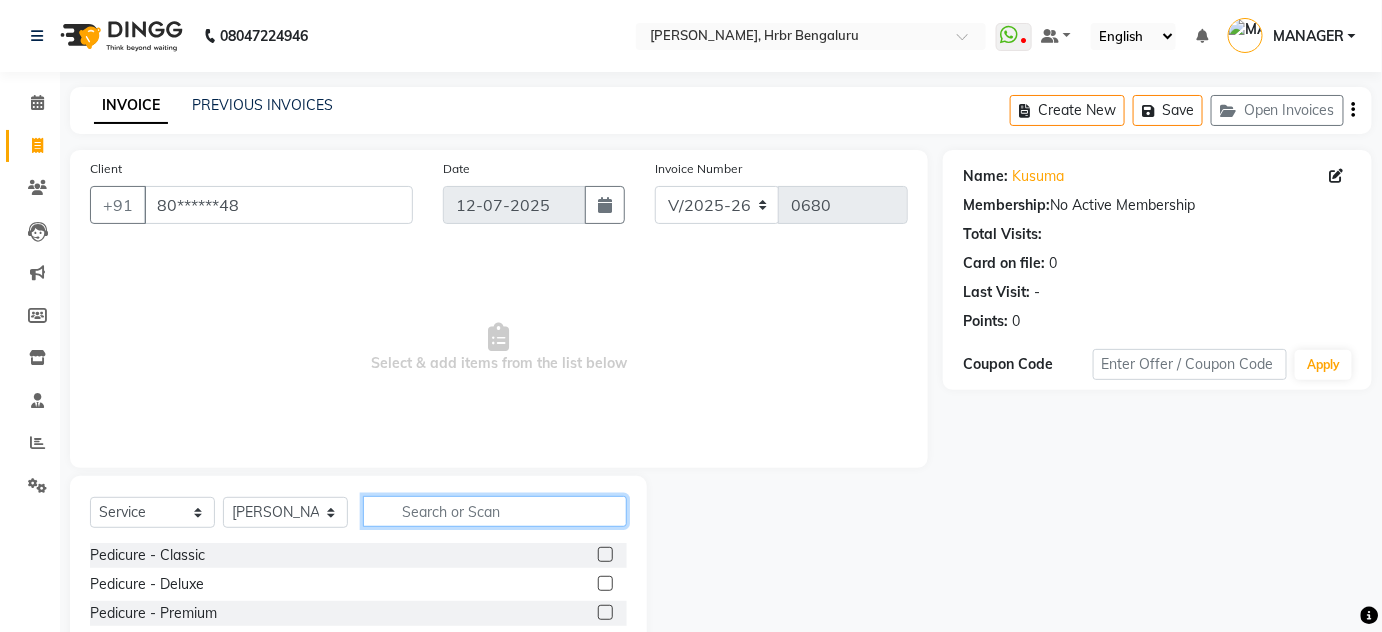 click 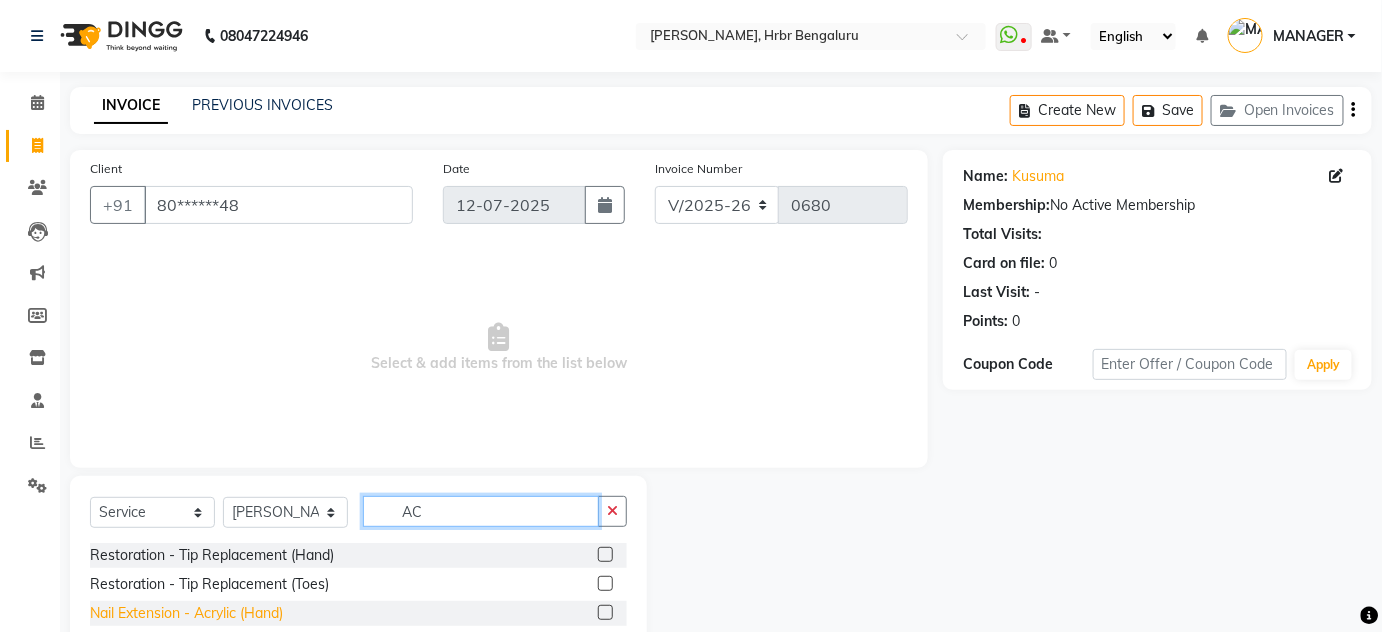 type on "AC" 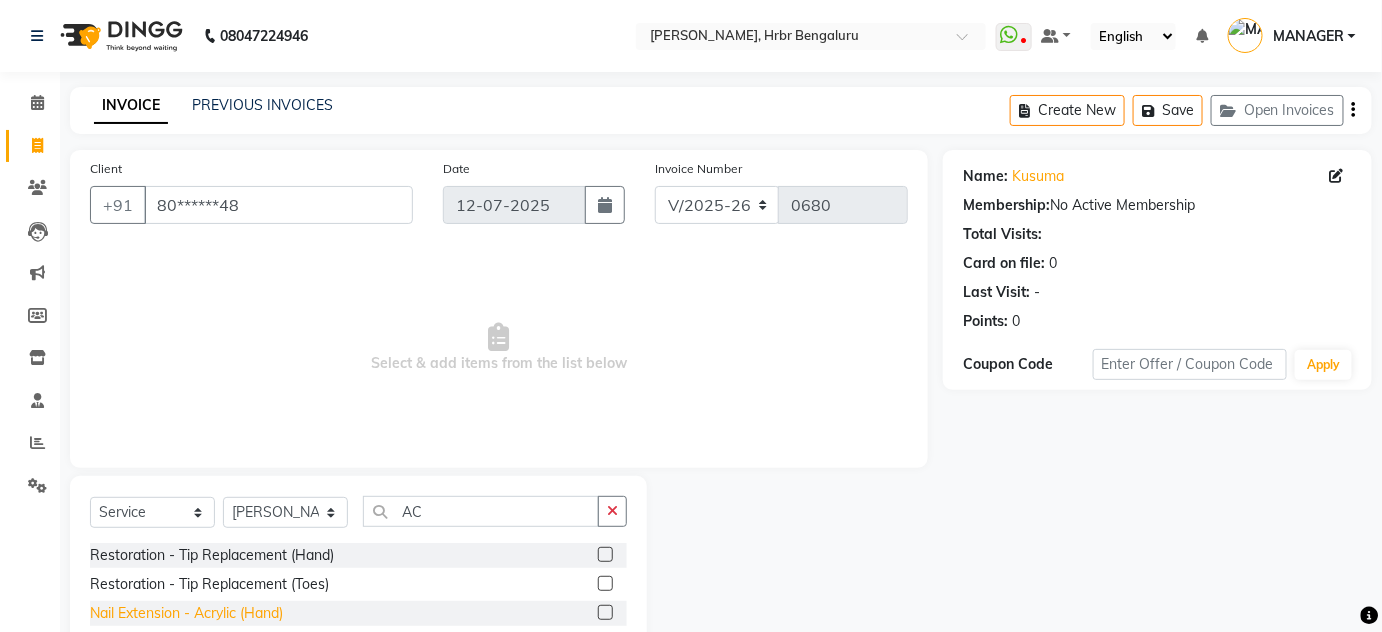 click on "Nail Extension - Acrylic (Hand)" 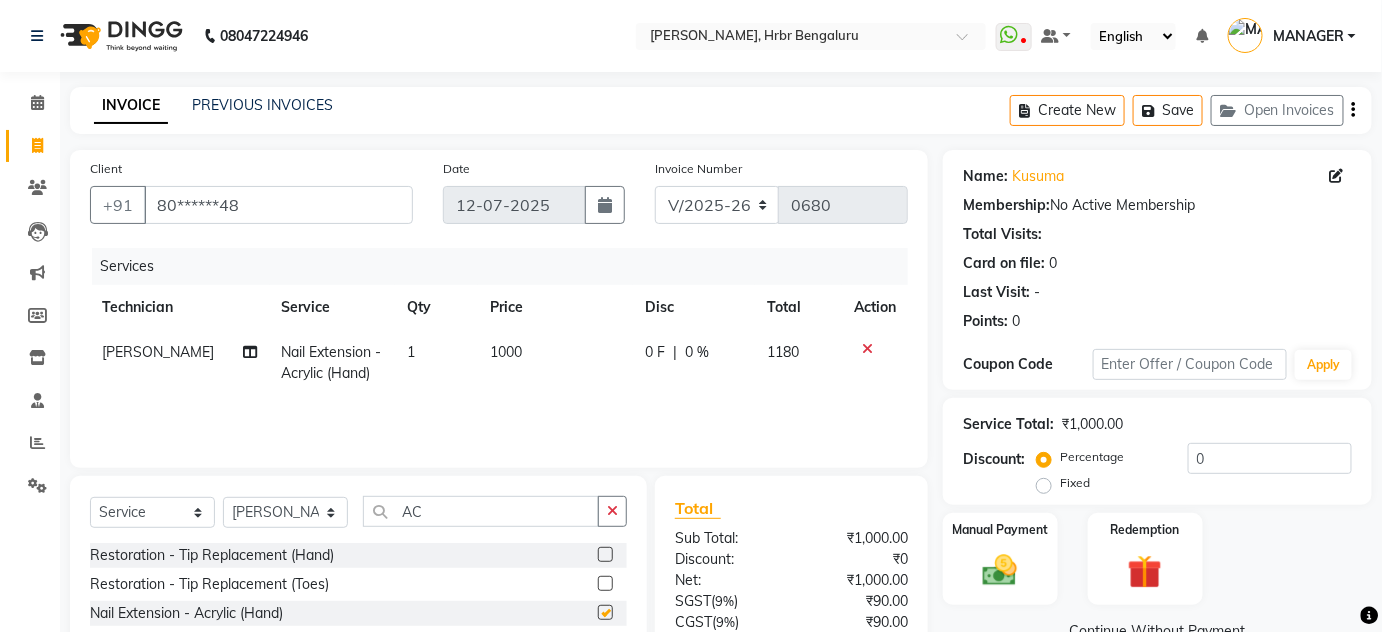 checkbox on "false" 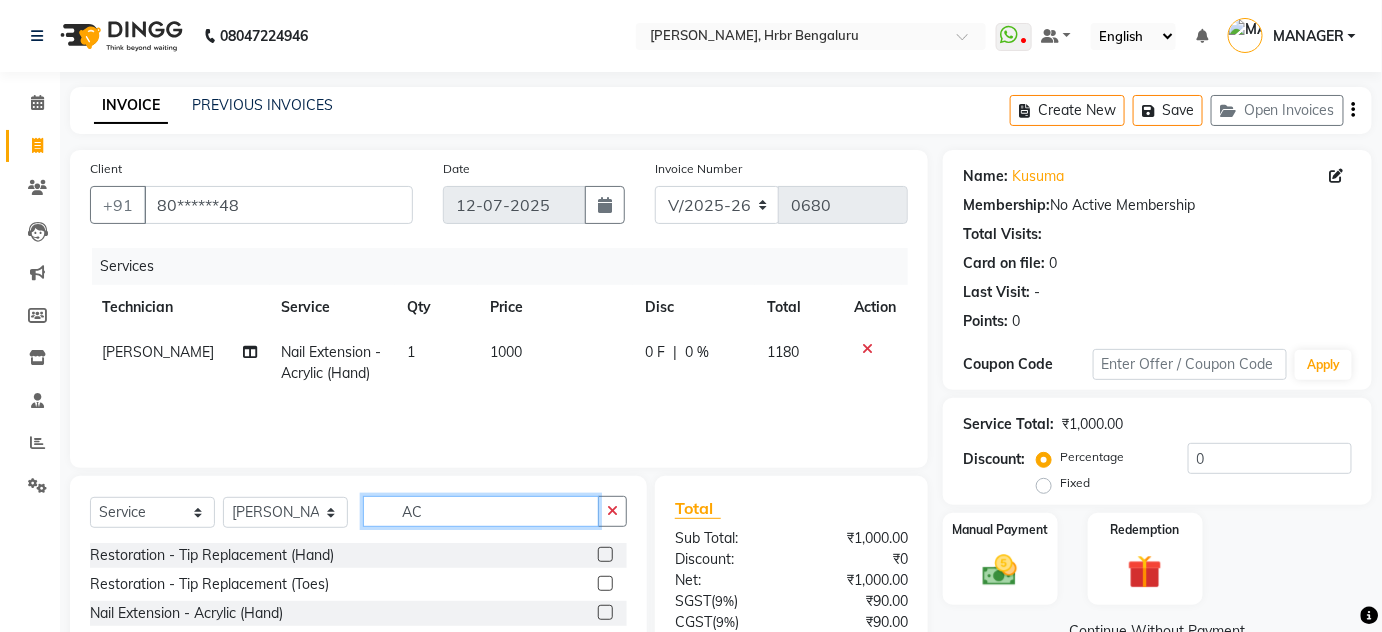 click on "AC" 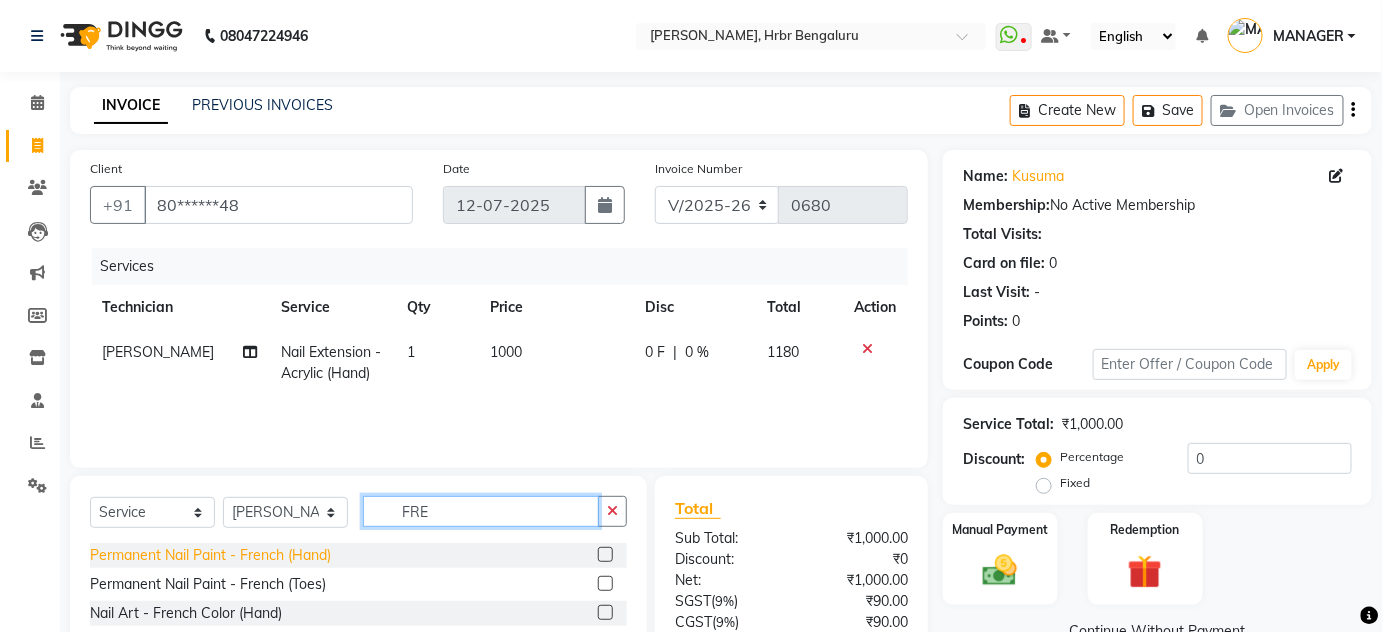 type on "FRE" 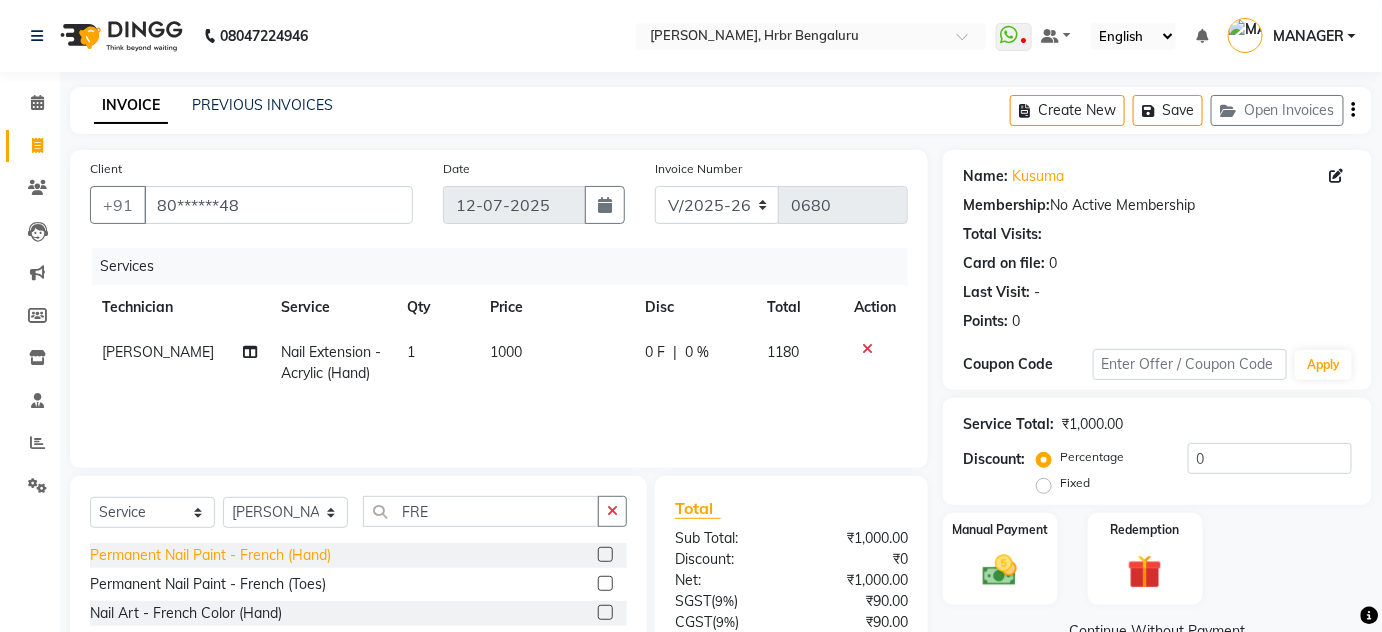 click on "Permanent Nail Paint - French (Hand)" 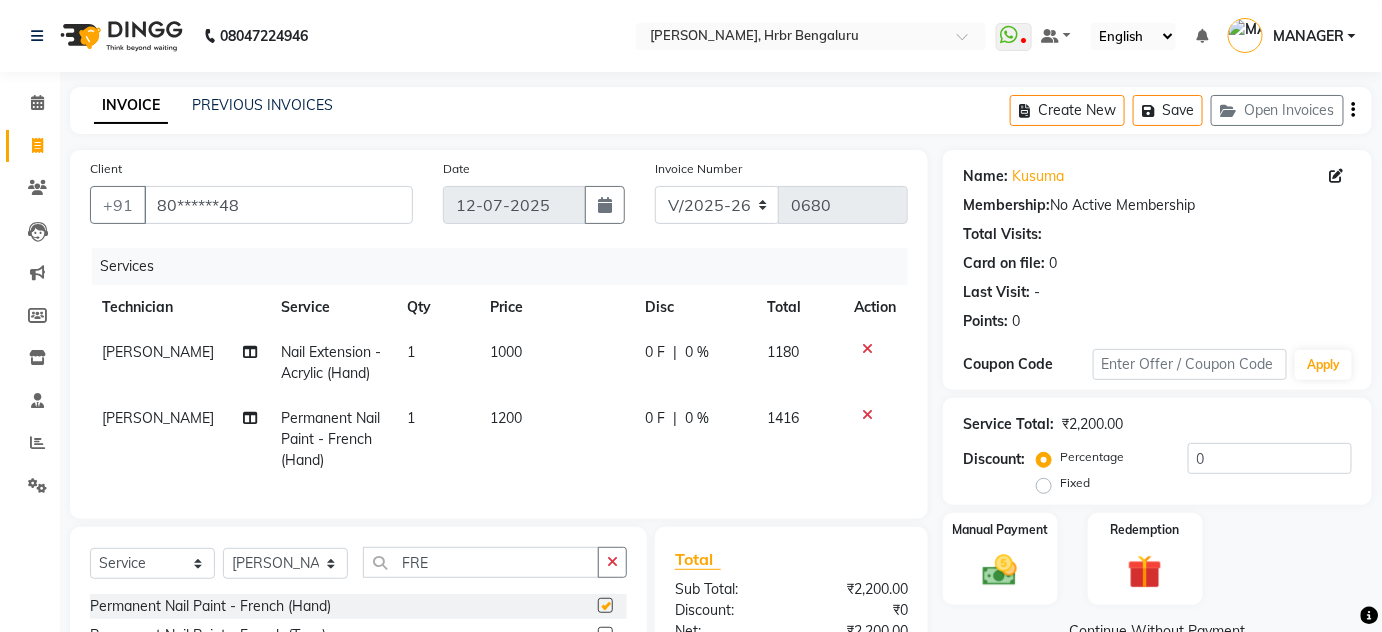 checkbox on "false" 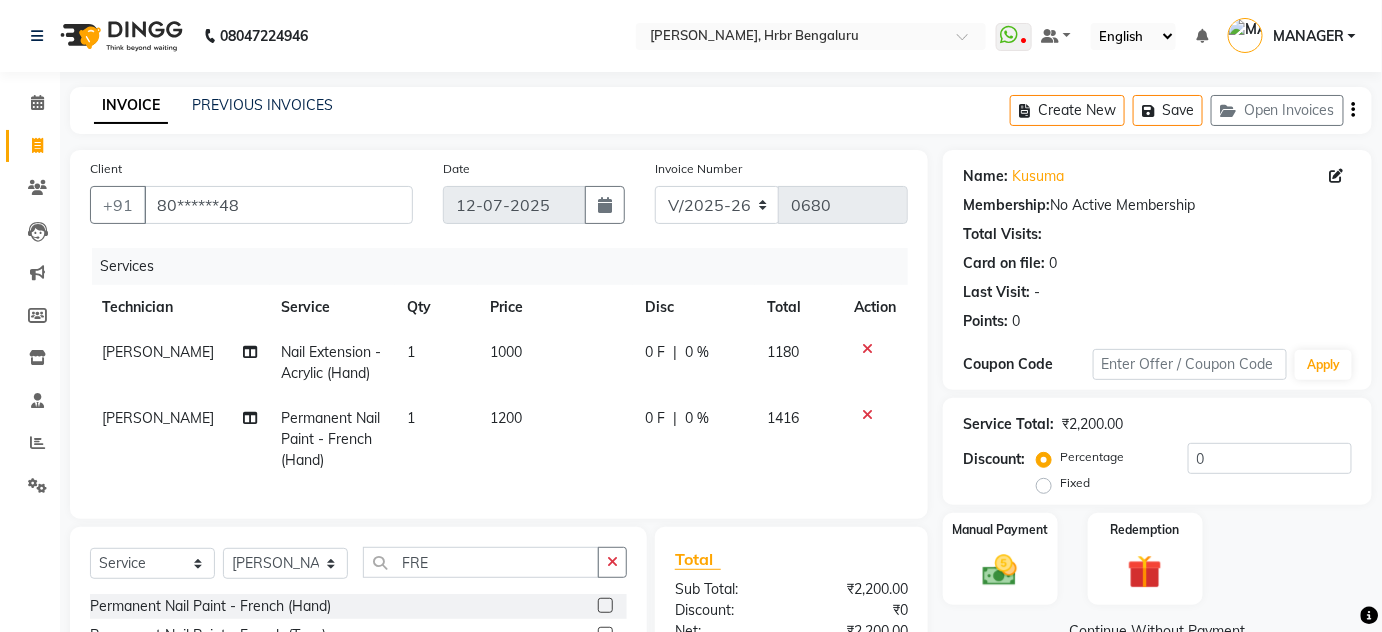 scroll, scrollTop: 232, scrollLeft: 0, axis: vertical 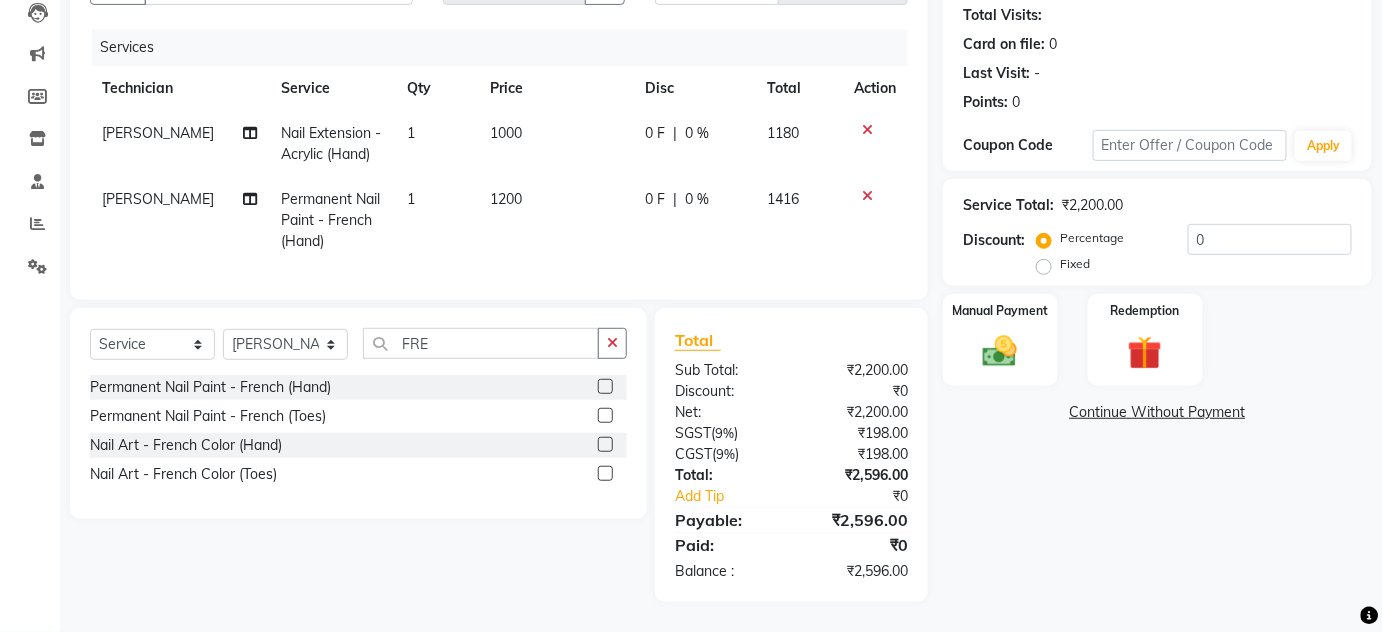 click on "Fixed" 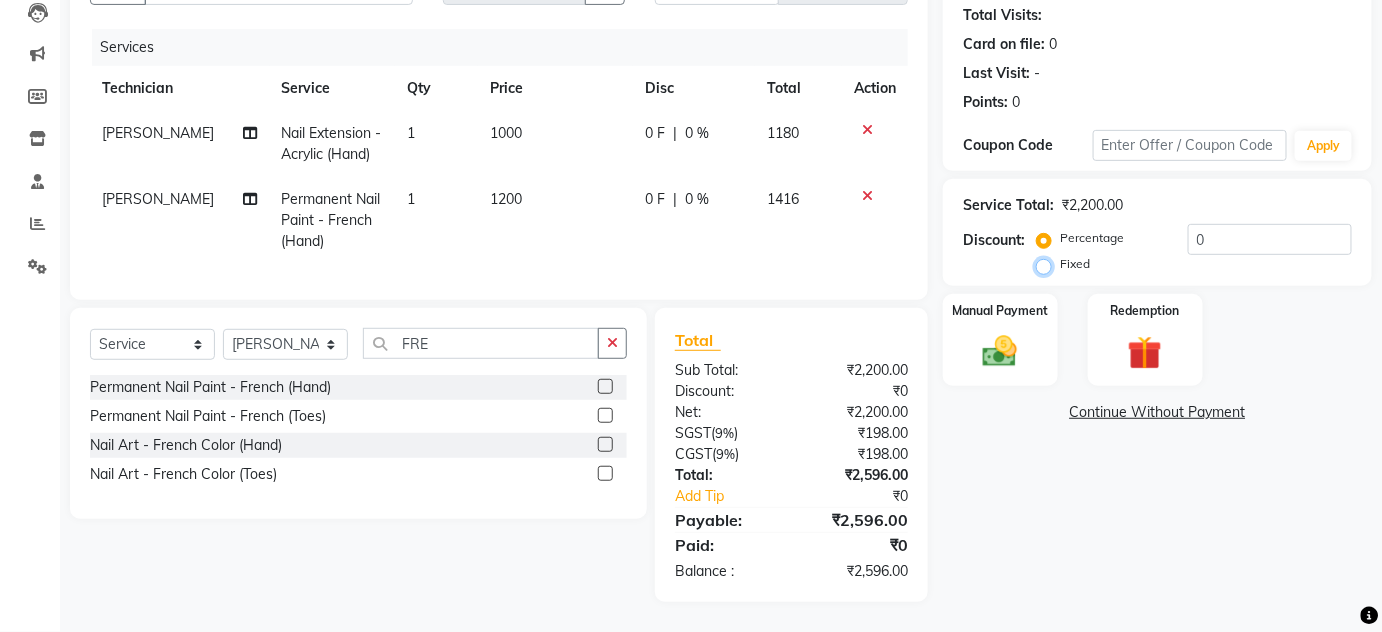 click on "Fixed" at bounding box center (1048, 264) 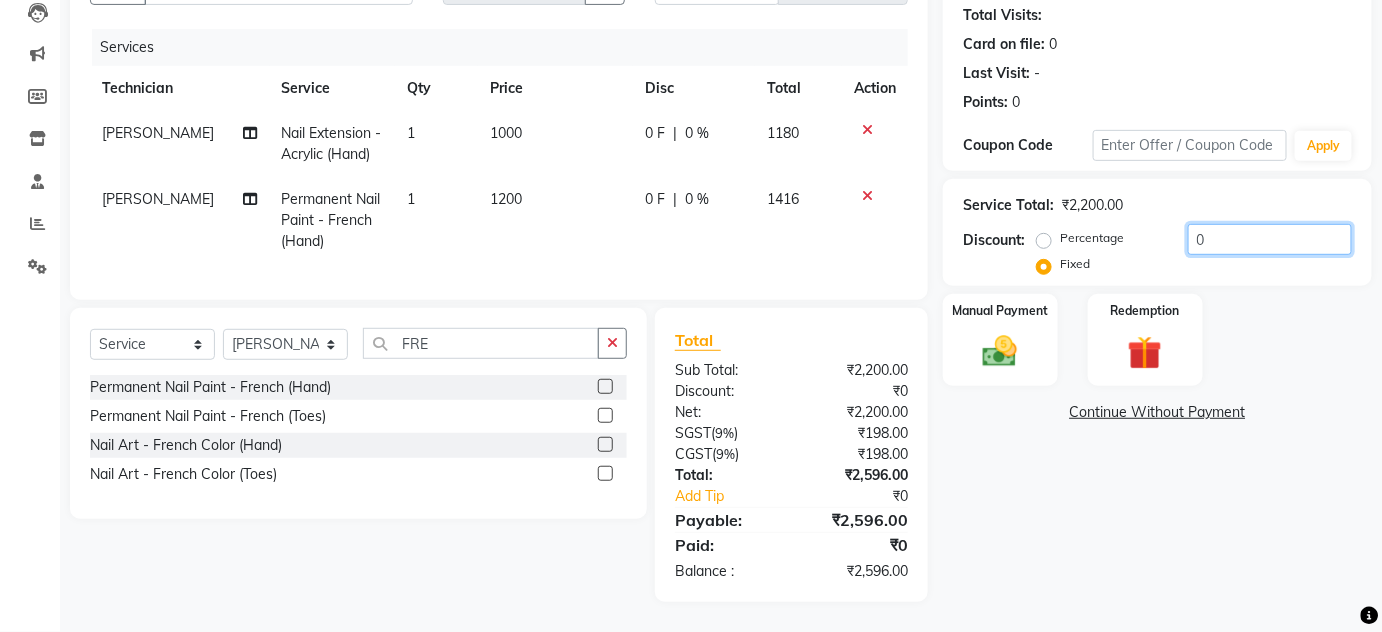 click on "0" 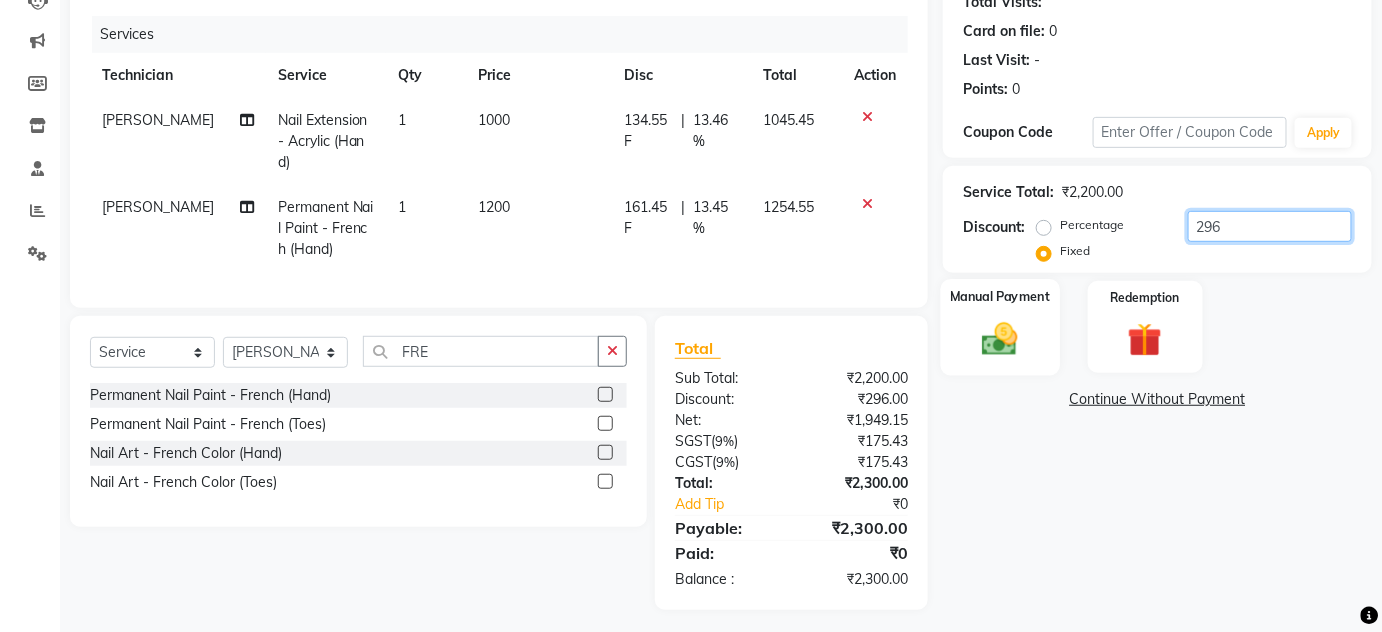 type on "296" 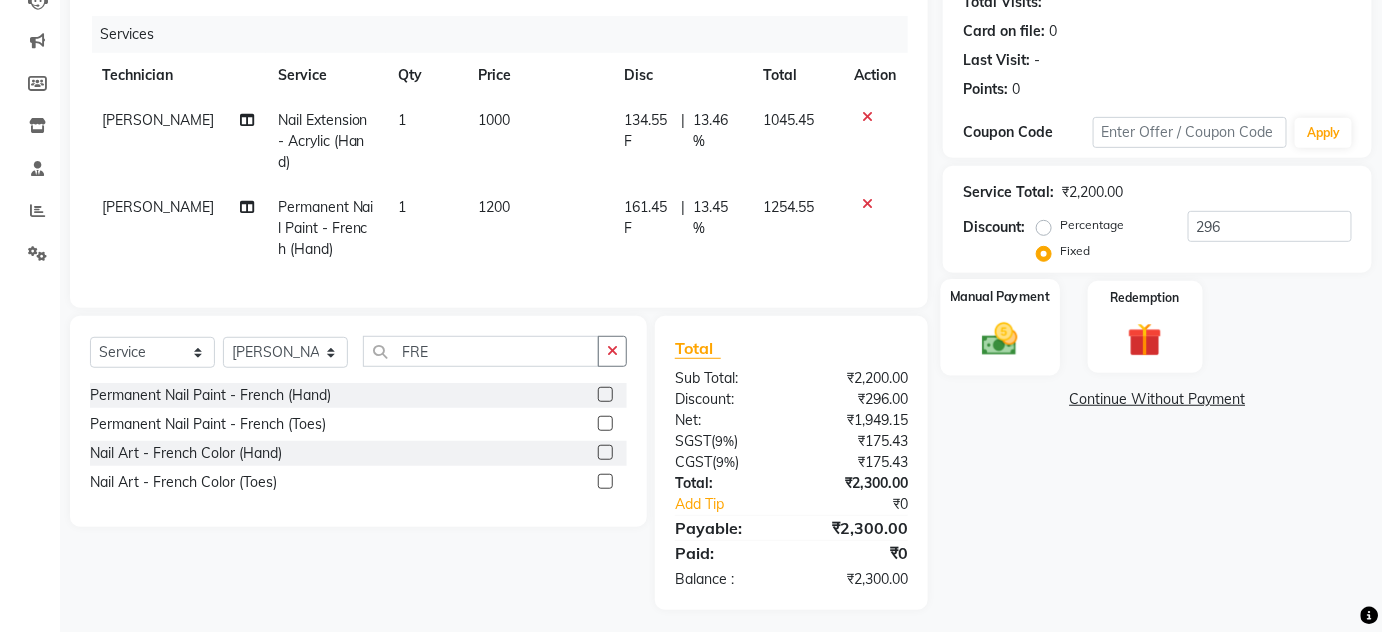 click on "Manual Payment" 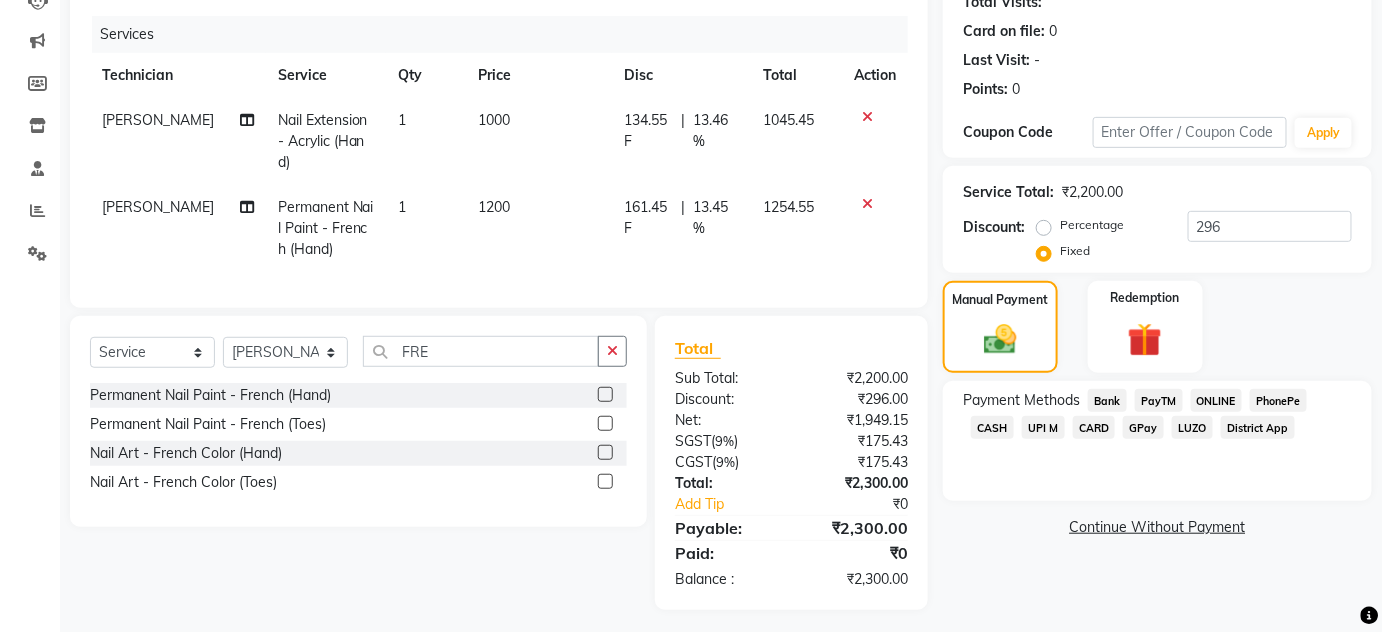 click on "ONLINE" 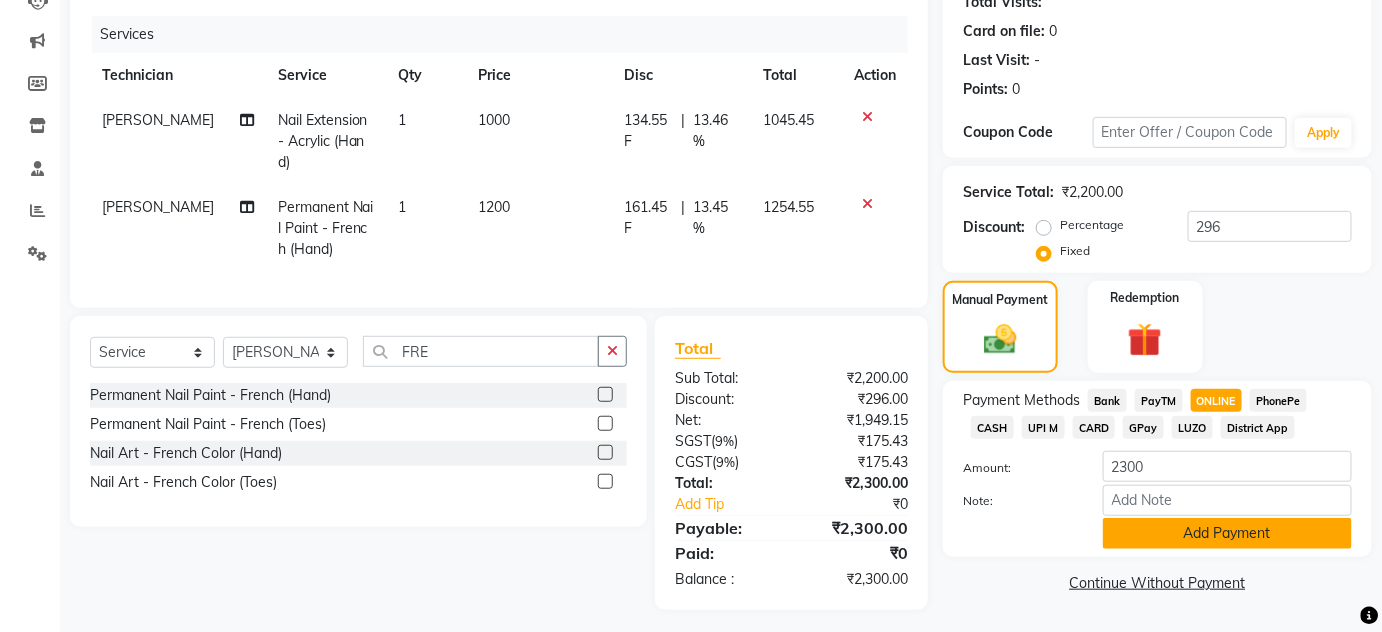 click on "Add Payment" 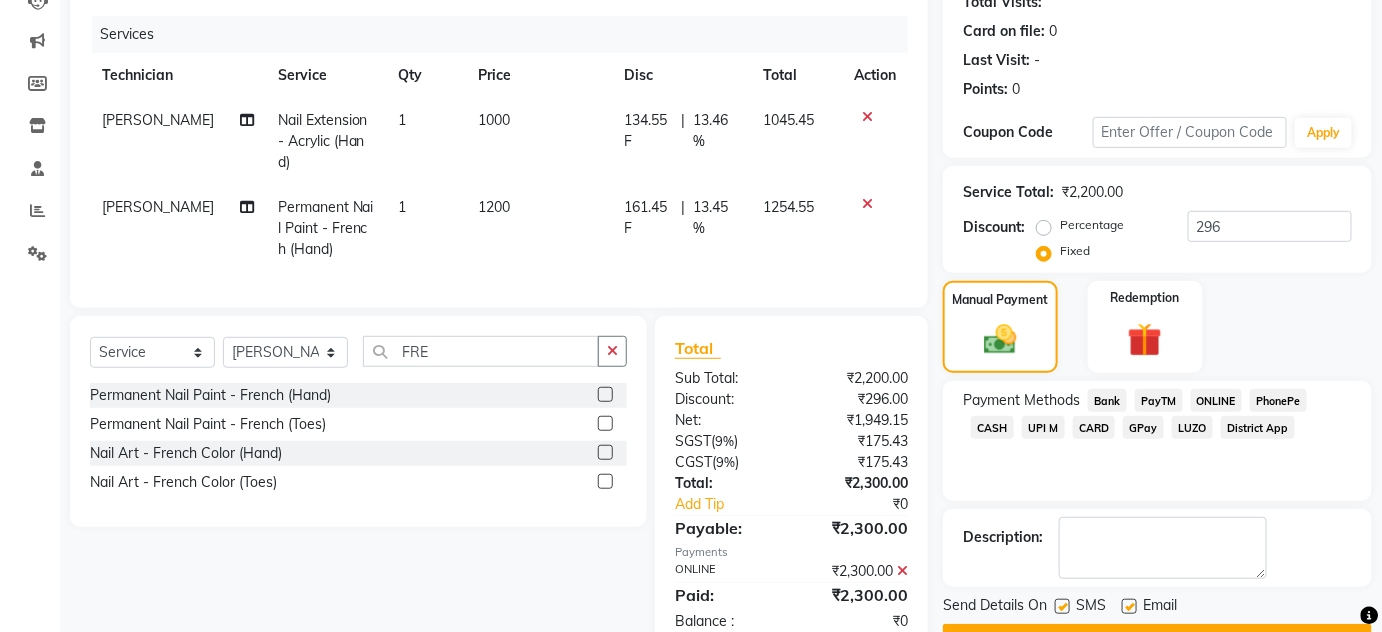 scroll, scrollTop: 294, scrollLeft: 0, axis: vertical 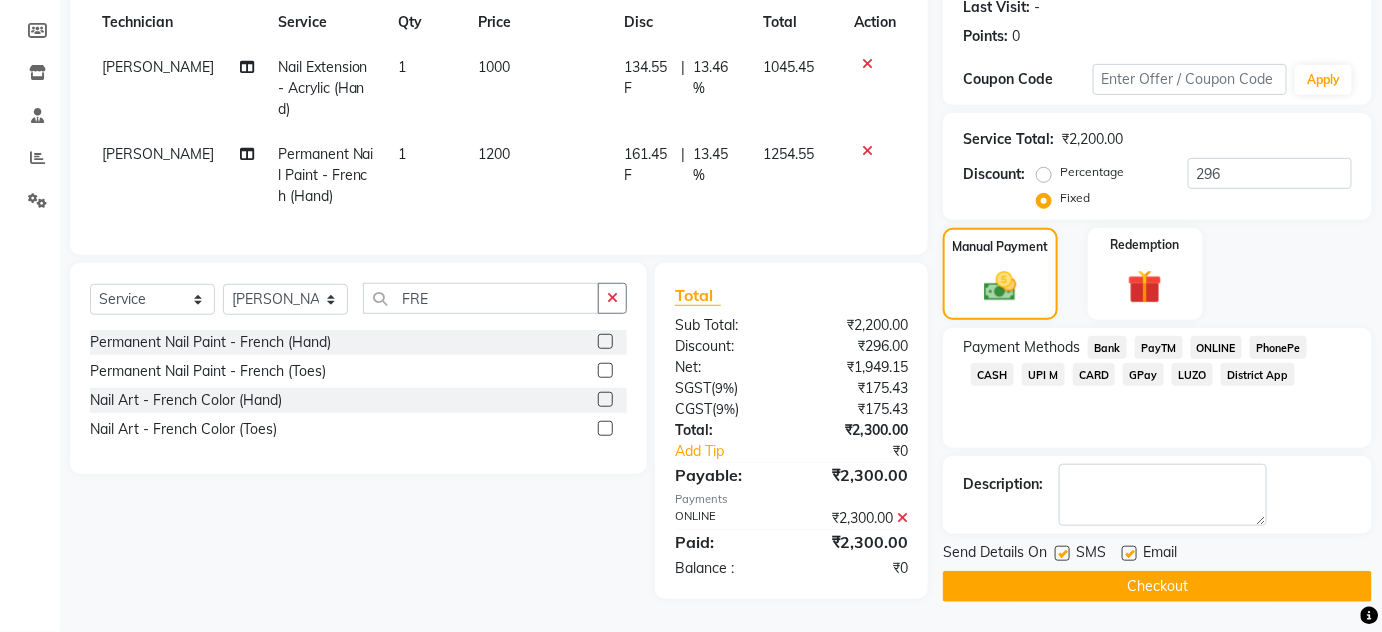 click on "Checkout" 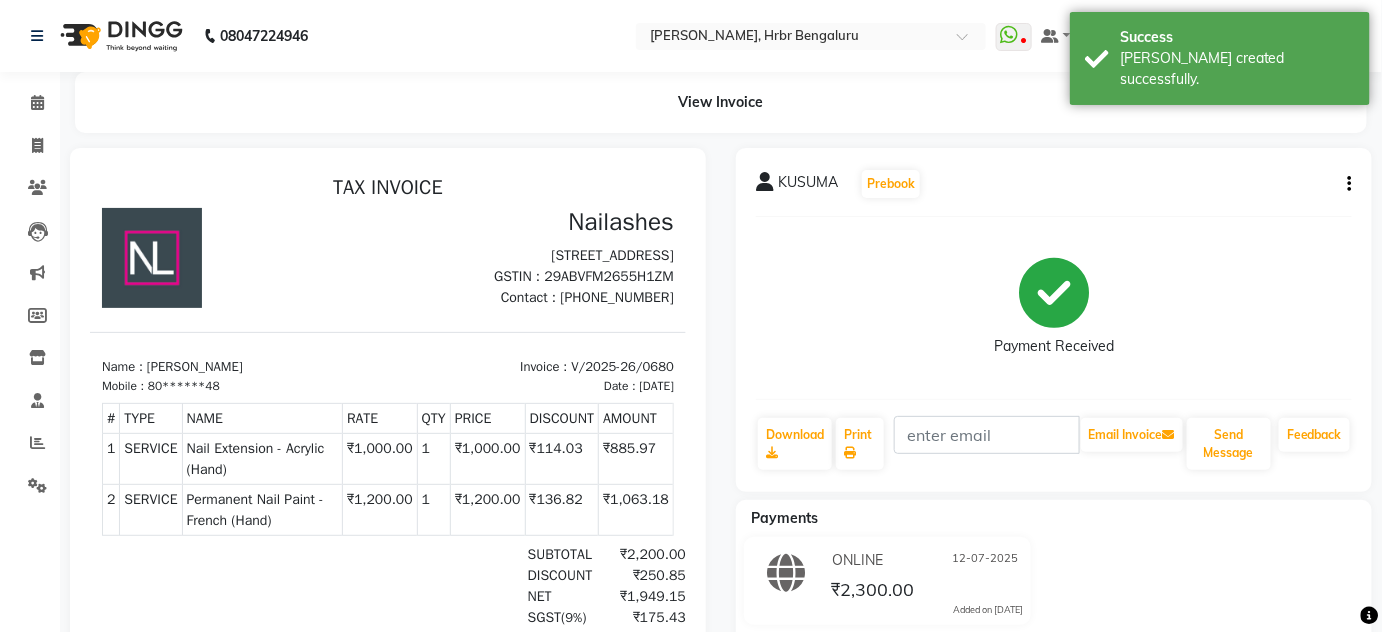 scroll, scrollTop: 0, scrollLeft: 0, axis: both 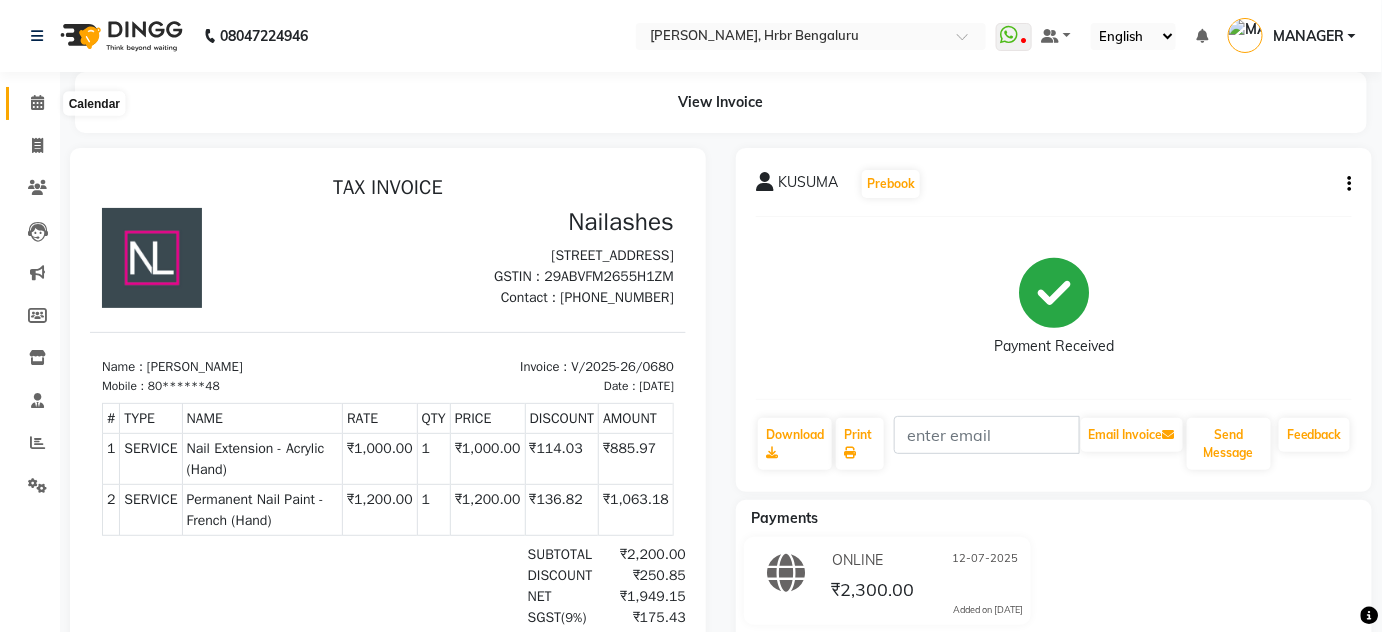 click 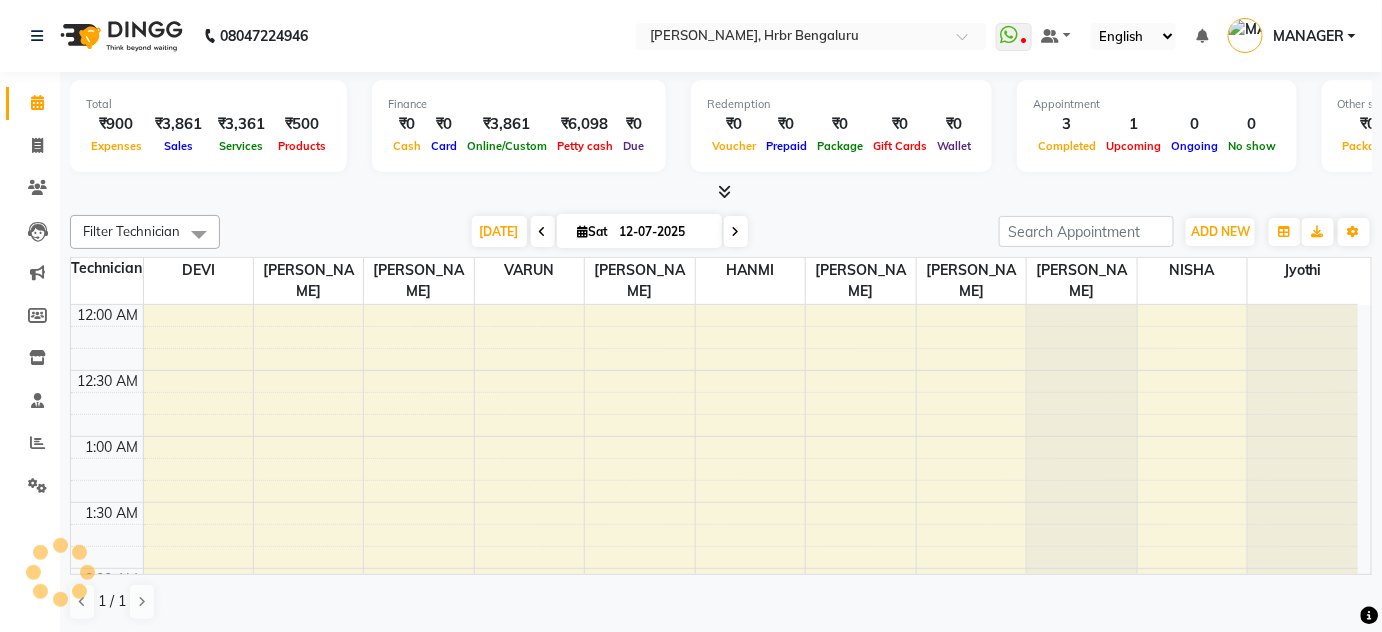 scroll, scrollTop: 783, scrollLeft: 0, axis: vertical 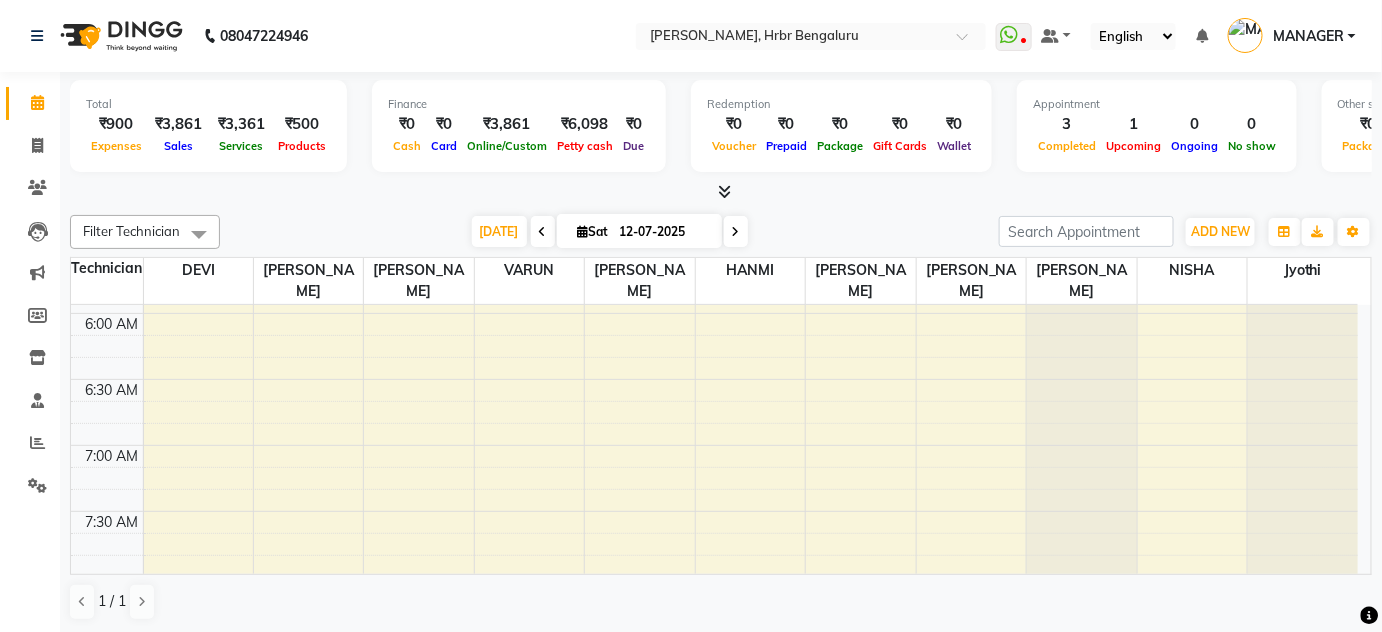 click at bounding box center [725, 191] 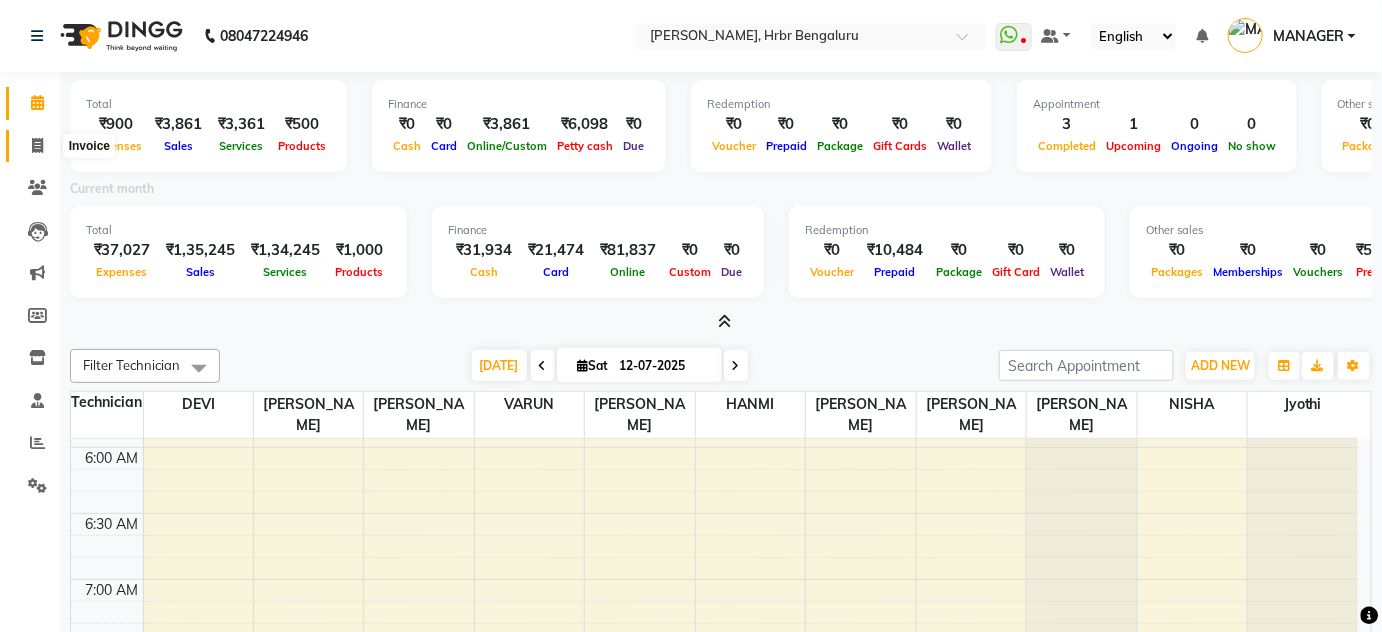 click 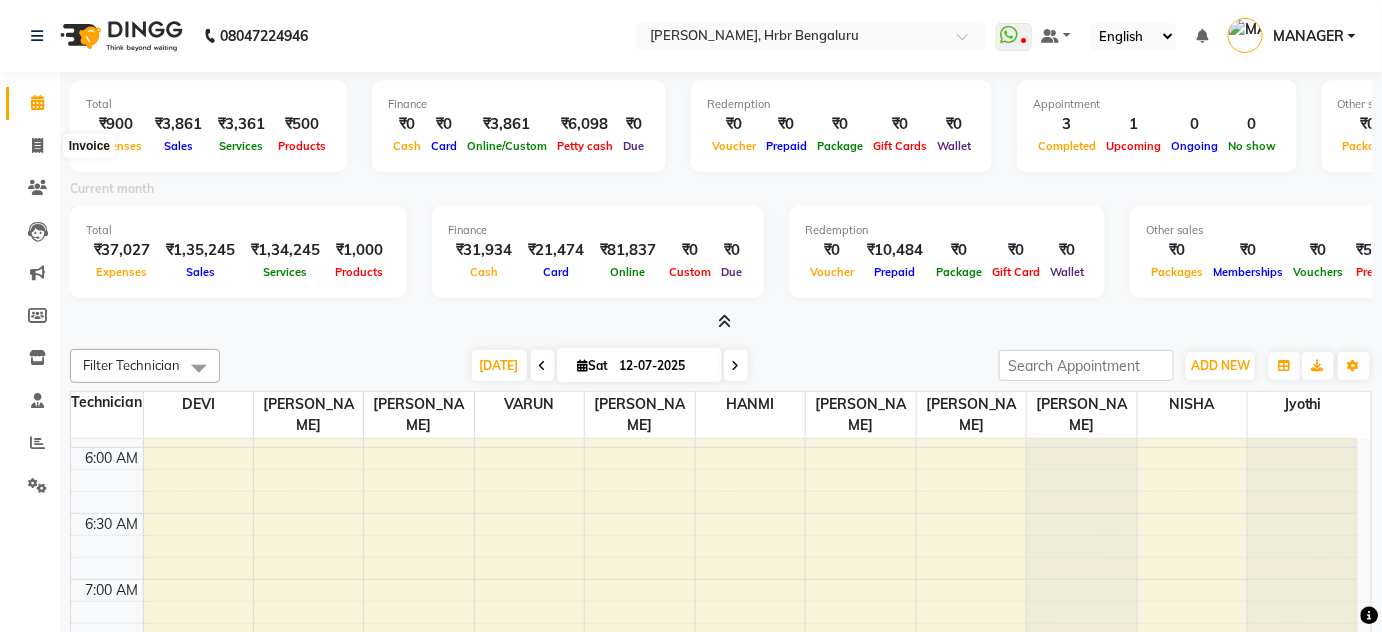 select on "service" 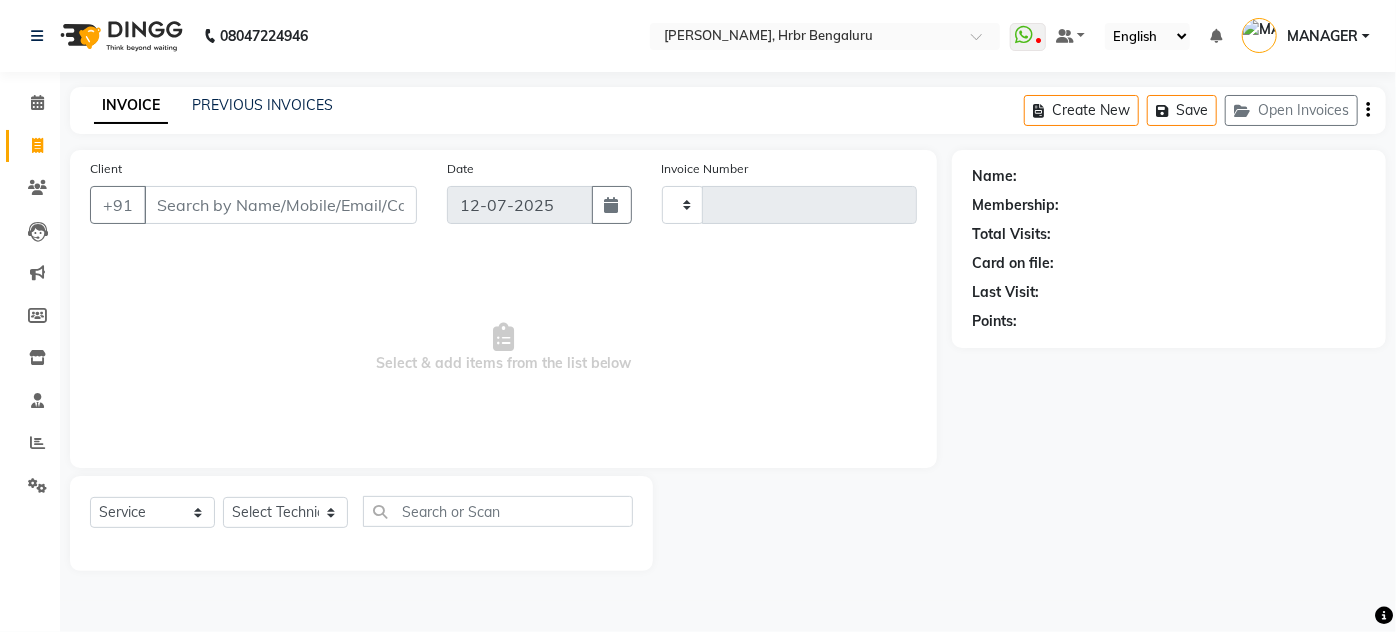 type on "0681" 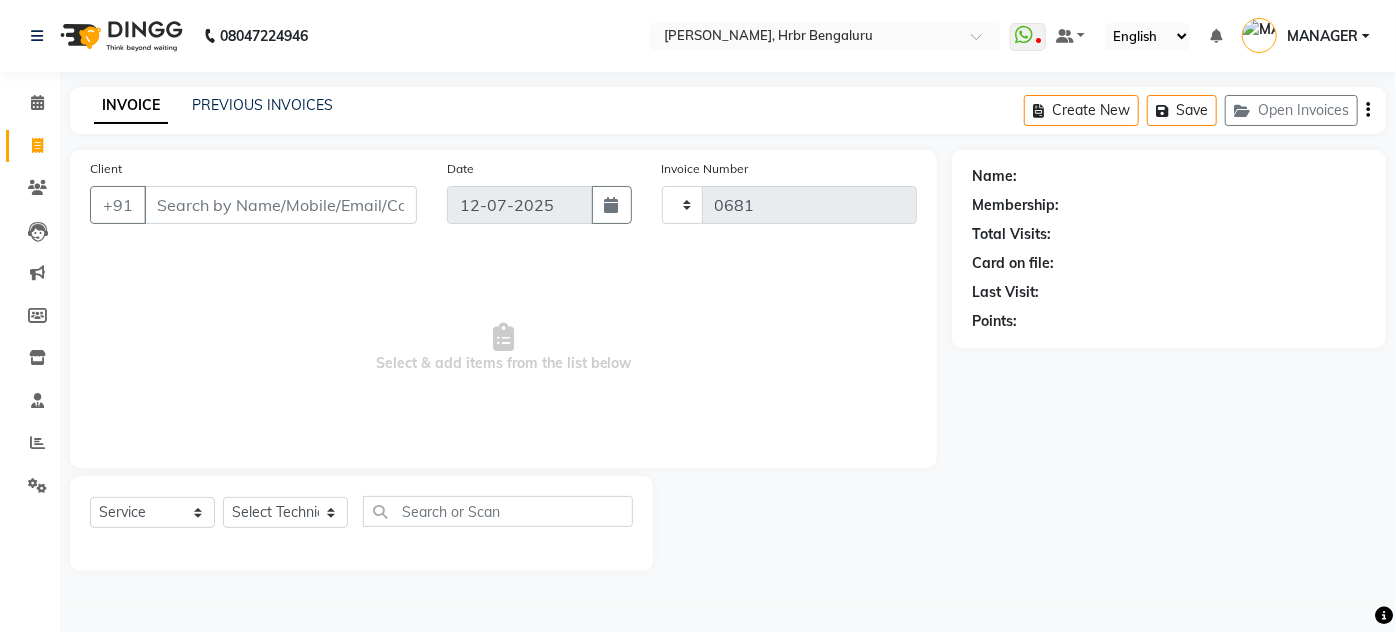 select on "3771" 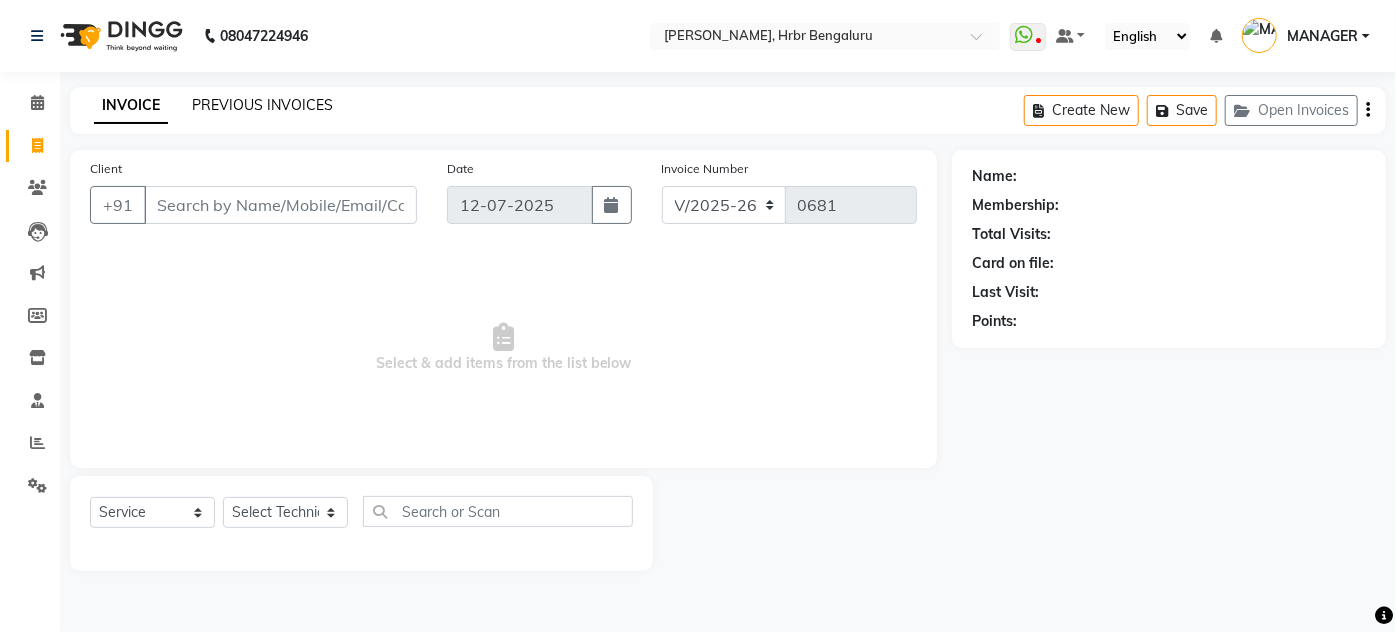 click on "PREVIOUS INVOICES" 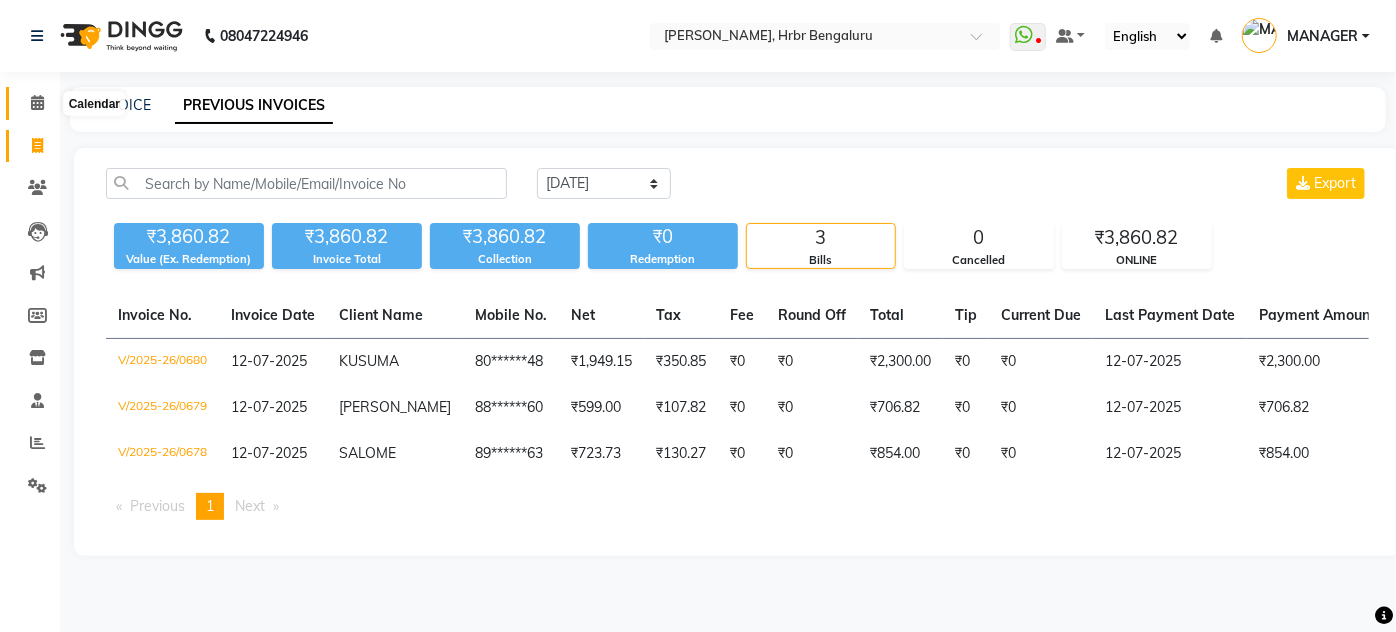 click 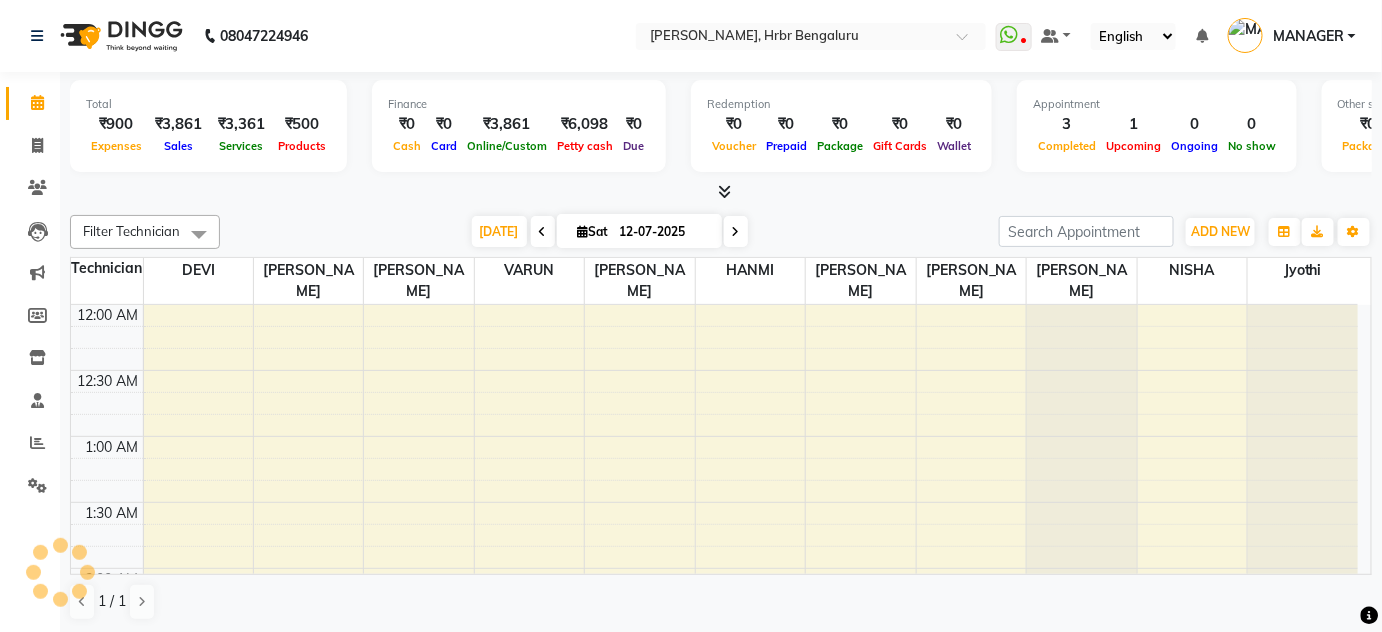 scroll, scrollTop: 783, scrollLeft: 0, axis: vertical 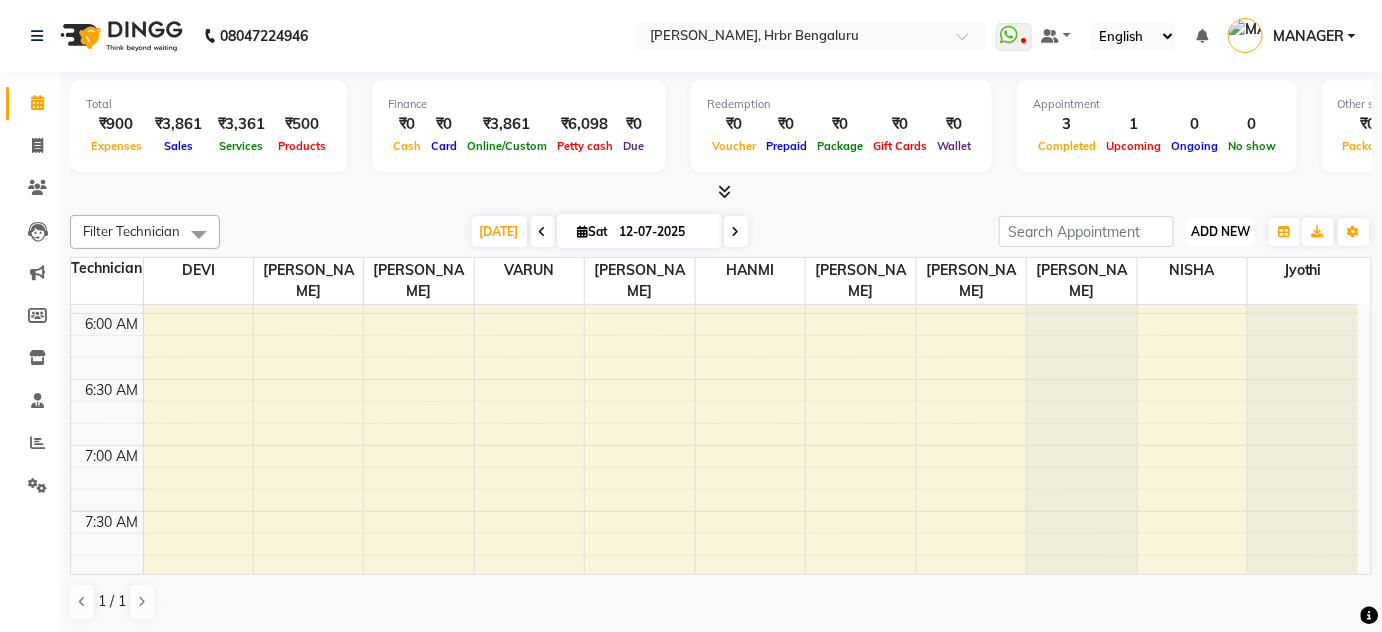 click on "ADD NEW" at bounding box center (1220, 231) 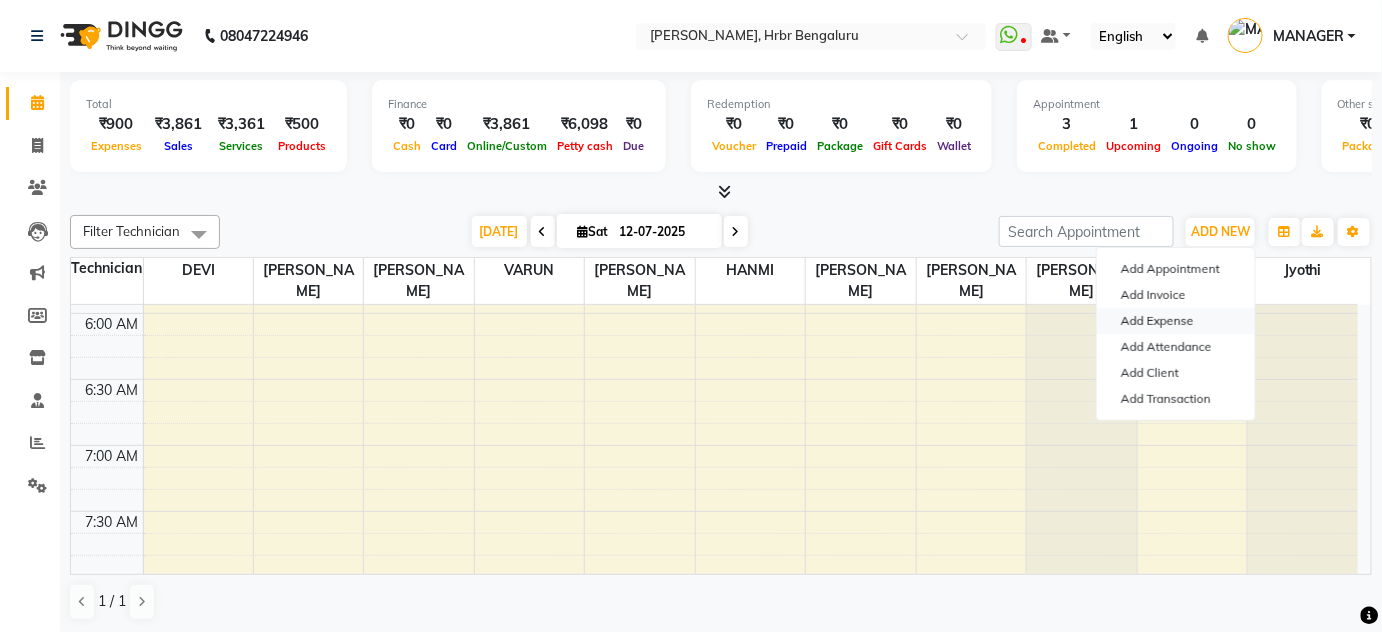 click on "Add Expense" at bounding box center [1176, 321] 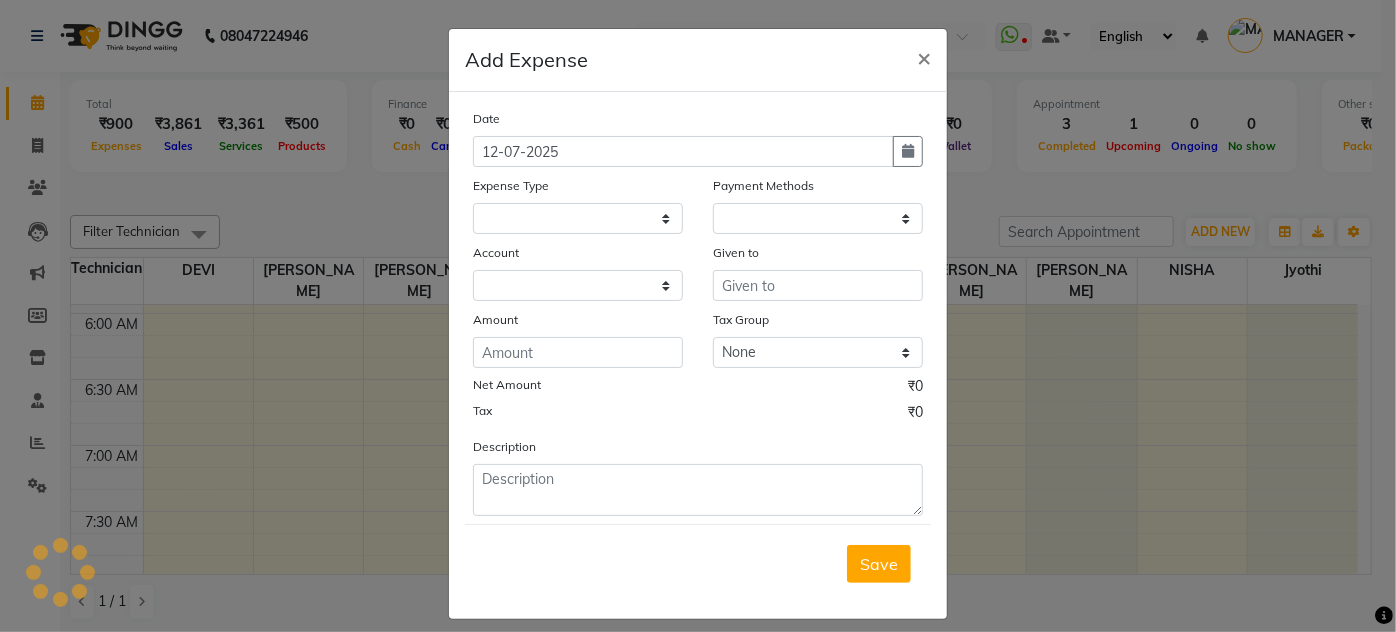 select 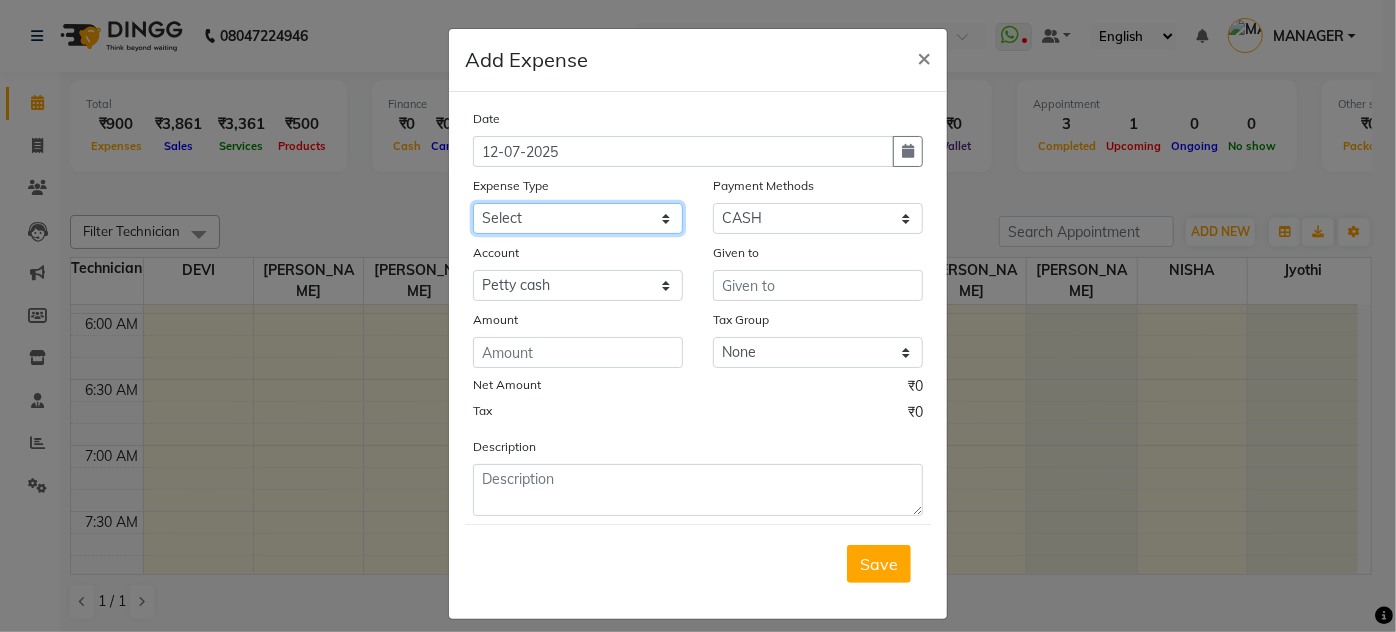 click on "Select acetone Advance Salary bank deposite BBMP Beauty products Bed charges BIRTHDAY CAKE Bonus Carpenter CASH EXPENSE VOUCHER Cash handover Client Refreshment coconut water for clients COFFEE coffee powder Commission Conveyance Cotton Courier decoration Diesel for generator Donation Drinking Water Electricity Eyelashes return Face mask floor cleaner flowers daily garbage generator diesel green tea GST handover HANDWASH House Keeping Material House keeping Salary Incentive Internet Bill juice LAUNDRY Maintainance Marketing Medical Membership Milk Milk miscelleneous Naturals salon NEWSPAPER O T Other Pantry PETROL Phone Bill Plants plumber pooja items Porter priest Product Purchase product return Product sale puja items RAPIDO Refund Rent Shop Rent Staff Accommodation Royalty Salary Staff cab charges Staff dinner Staff Flight Ticket Staff  Hiring from another Branch Staff Snacks Stationary sugar sweets TEAM DINNER TIPS Tissue Transgender Utilities Water Bottle Water cane week of salary Wi Fi Payment" 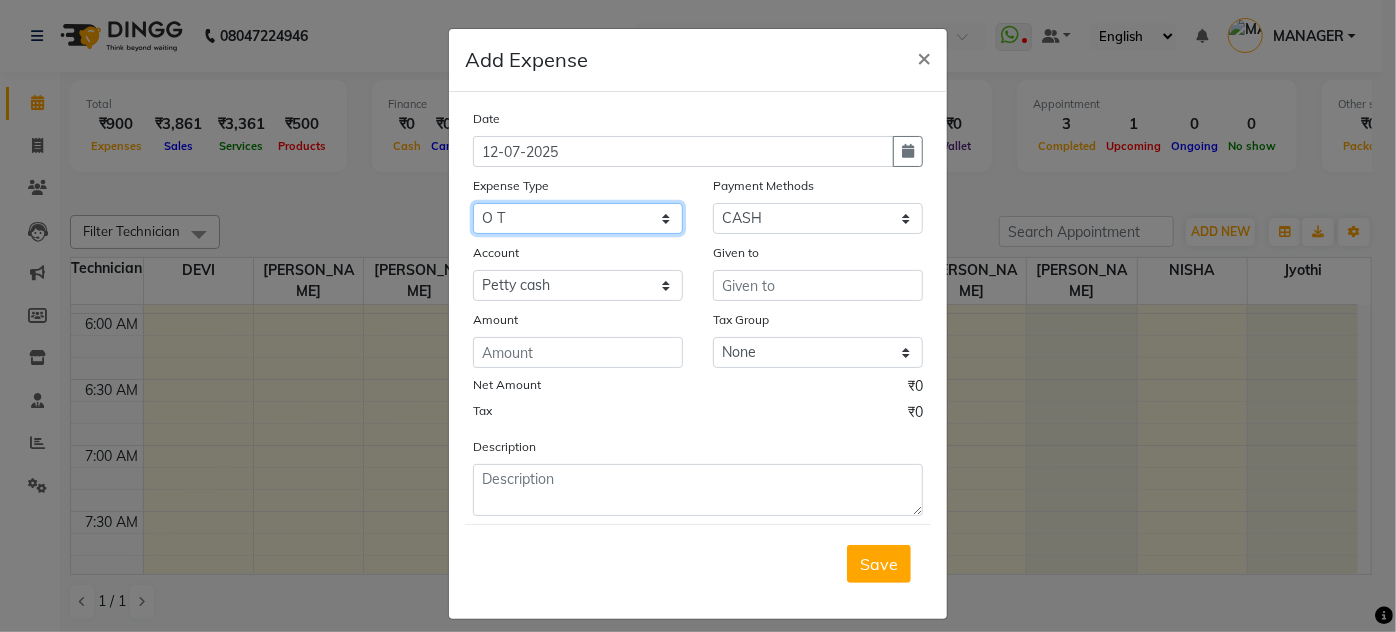 click on "Select acetone Advance Salary bank deposite BBMP Beauty products Bed charges BIRTHDAY CAKE Bonus Carpenter CASH EXPENSE VOUCHER Cash handover Client Refreshment coconut water for clients COFFEE coffee powder Commission Conveyance Cotton Courier decoration Diesel for generator Donation Drinking Water Electricity Eyelashes return Face mask floor cleaner flowers daily garbage generator diesel green tea GST handover HANDWASH House Keeping Material House keeping Salary Incentive Internet Bill juice LAUNDRY Maintainance Marketing Medical Membership Milk Milk miscelleneous Naturals salon NEWSPAPER O T Other Pantry PETROL Phone Bill Plants plumber pooja items Porter priest Product Purchase product return Product sale puja items RAPIDO Refund Rent Shop Rent Staff Accommodation Royalty Salary Staff cab charges Staff dinner Staff Flight Ticket Staff  Hiring from another Branch Staff Snacks Stationary sugar sweets TEAM DINNER TIPS Tissue Transgender Utilities Water Bottle Water cane week of salary Wi Fi Payment" 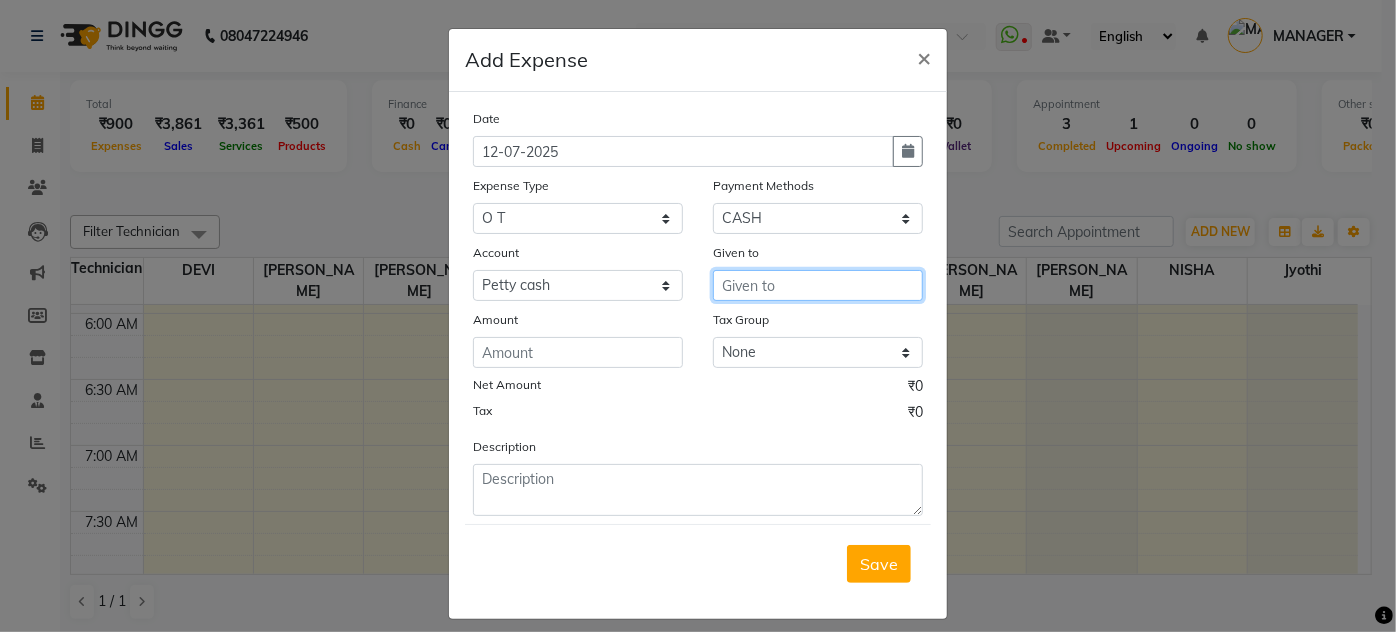 click at bounding box center [818, 285] 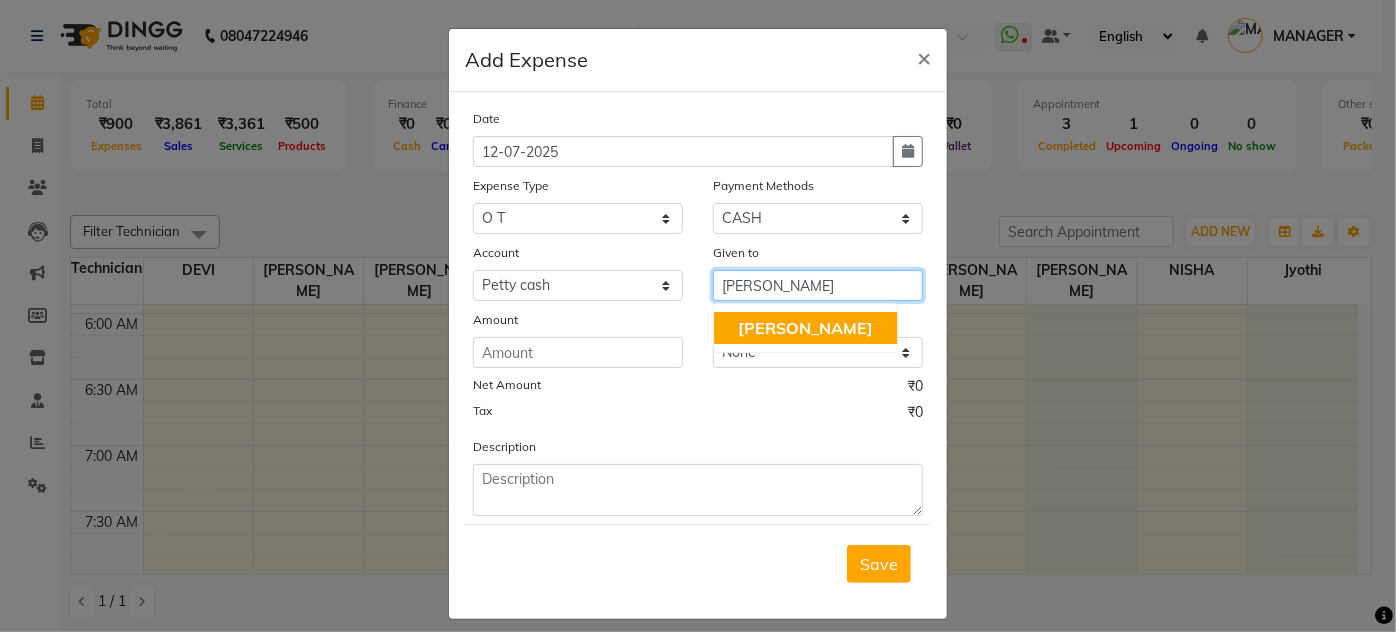 click on "[PERSON_NAME]" 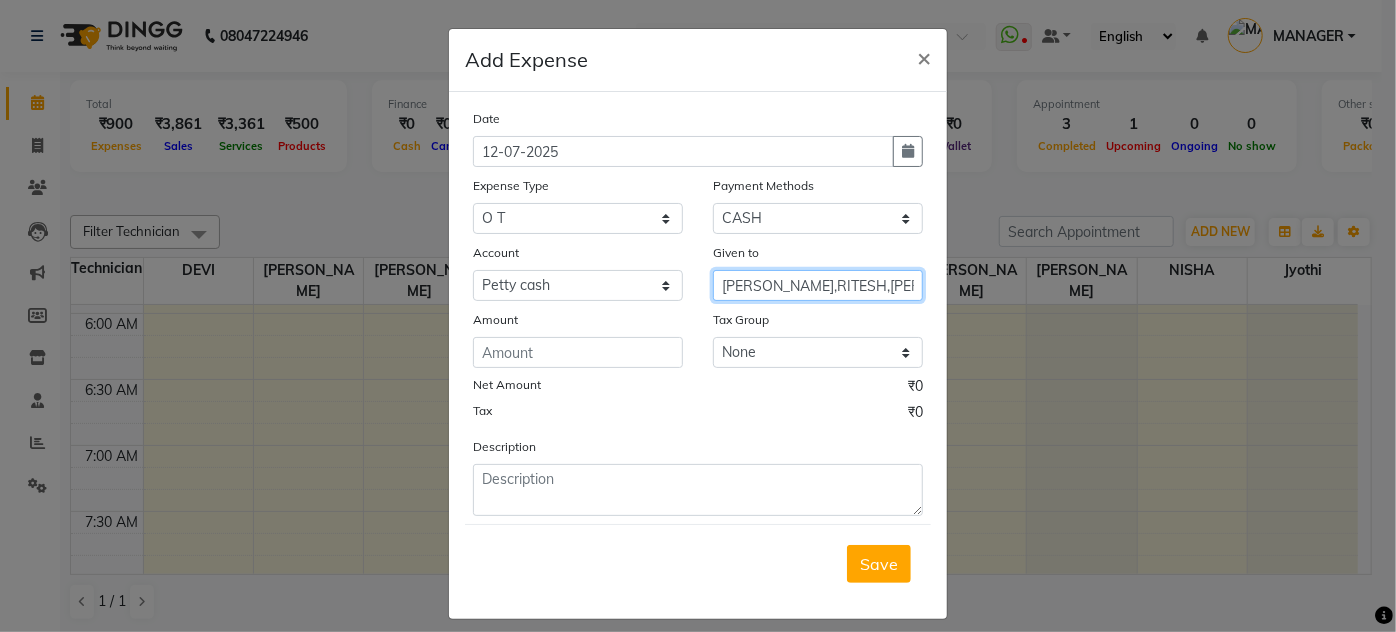 type on "[PERSON_NAME],RITESH,[PERSON_NAME]" 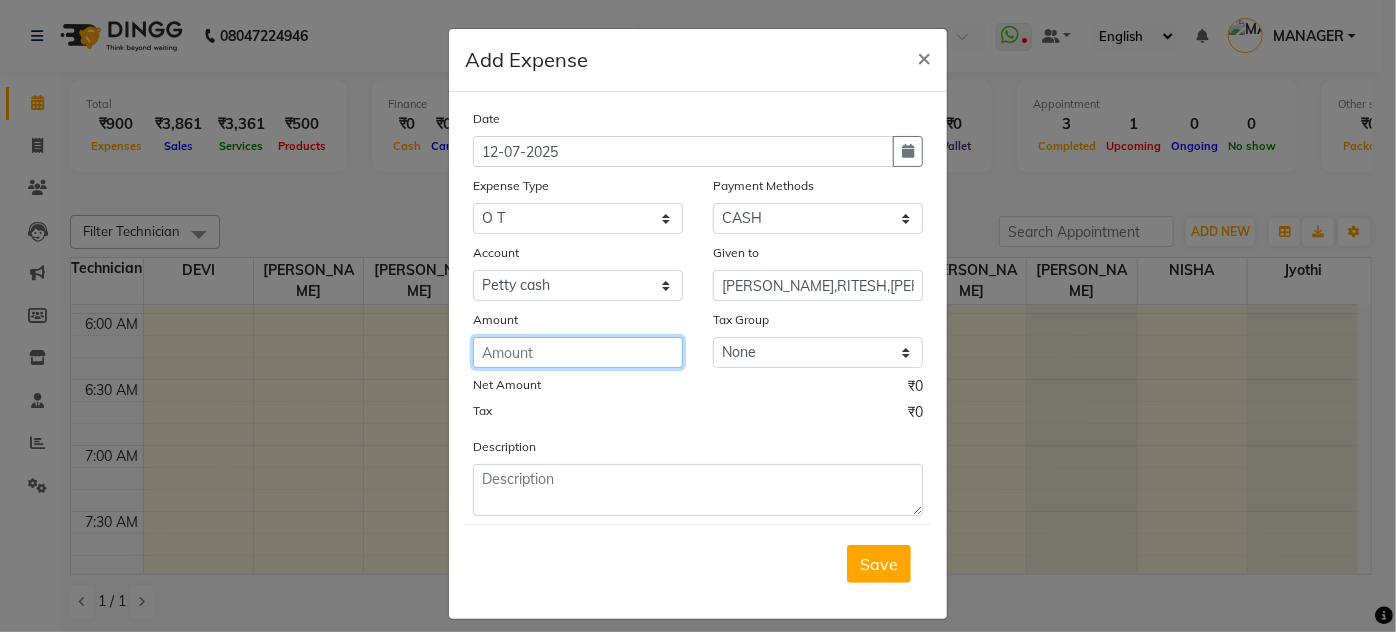 click 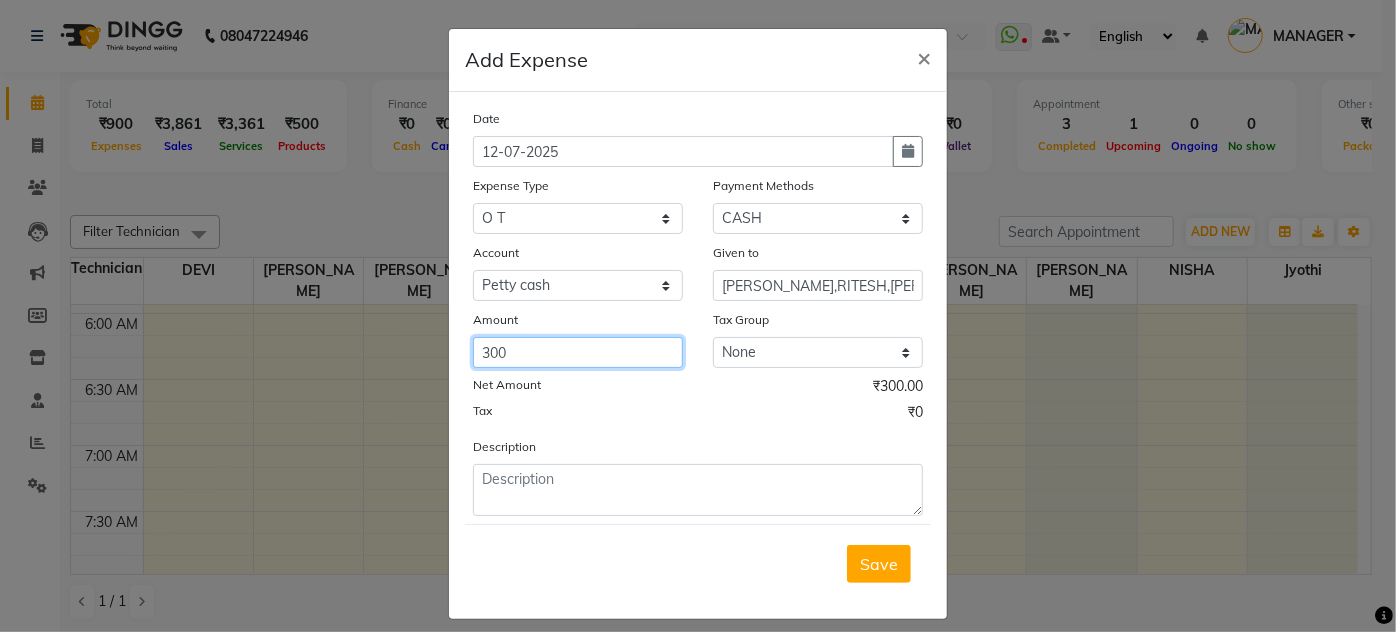 type on "300" 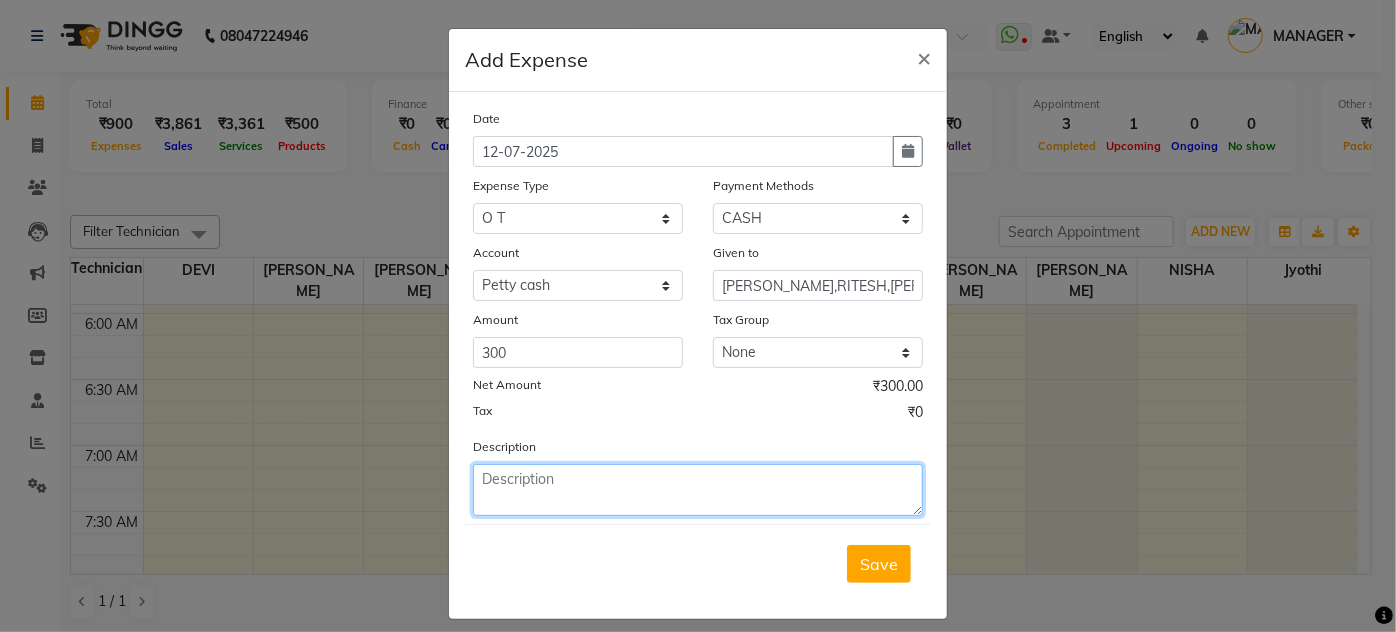click 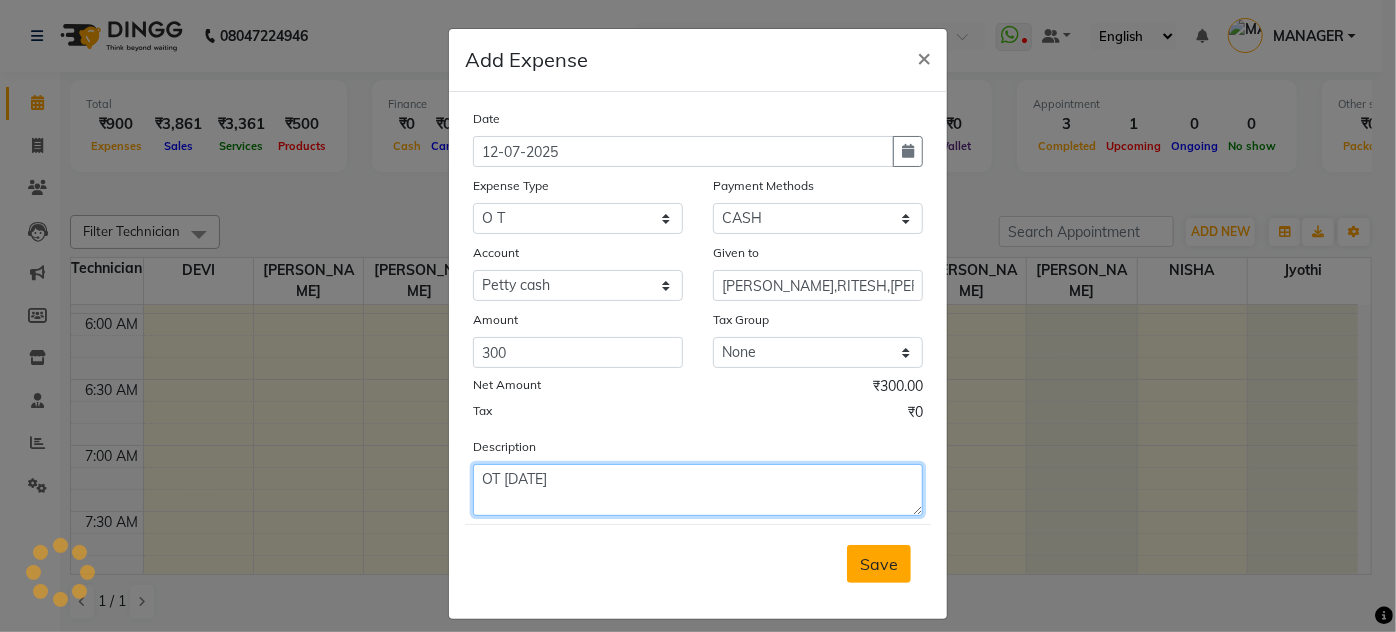 type on "OT [DATE]" 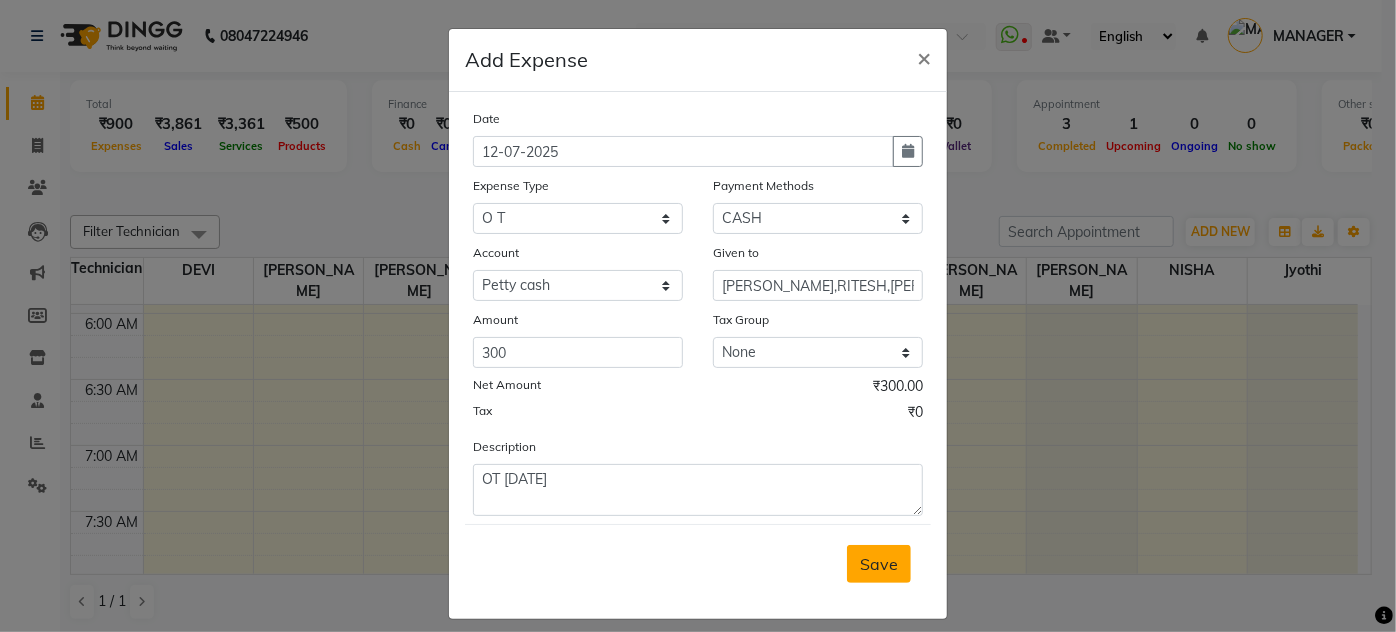 click on "Save" at bounding box center [879, 564] 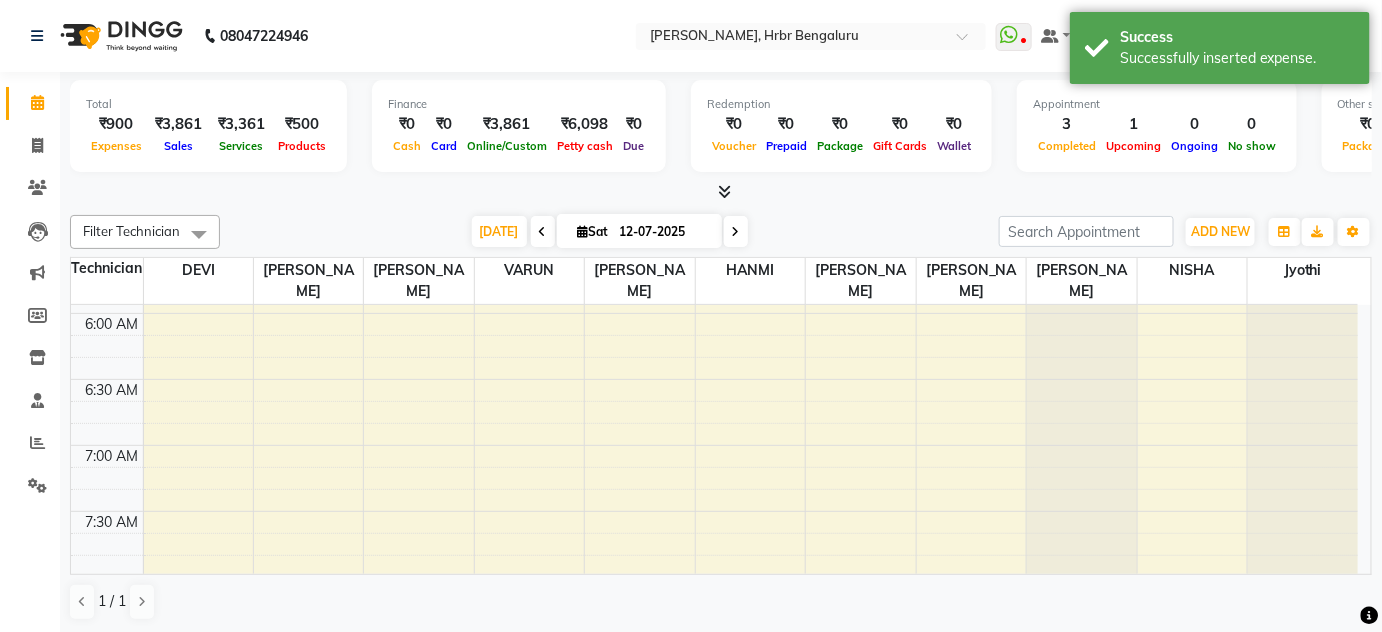 click at bounding box center [736, 231] 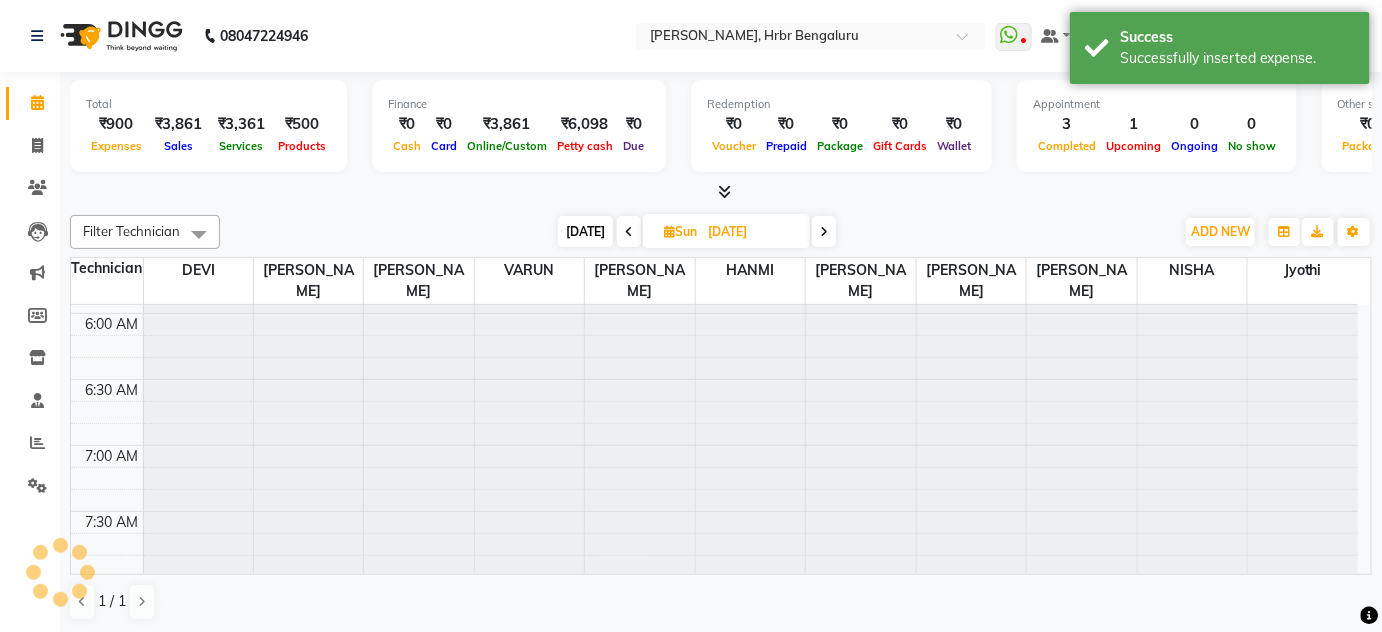 scroll, scrollTop: 2576, scrollLeft: 0, axis: vertical 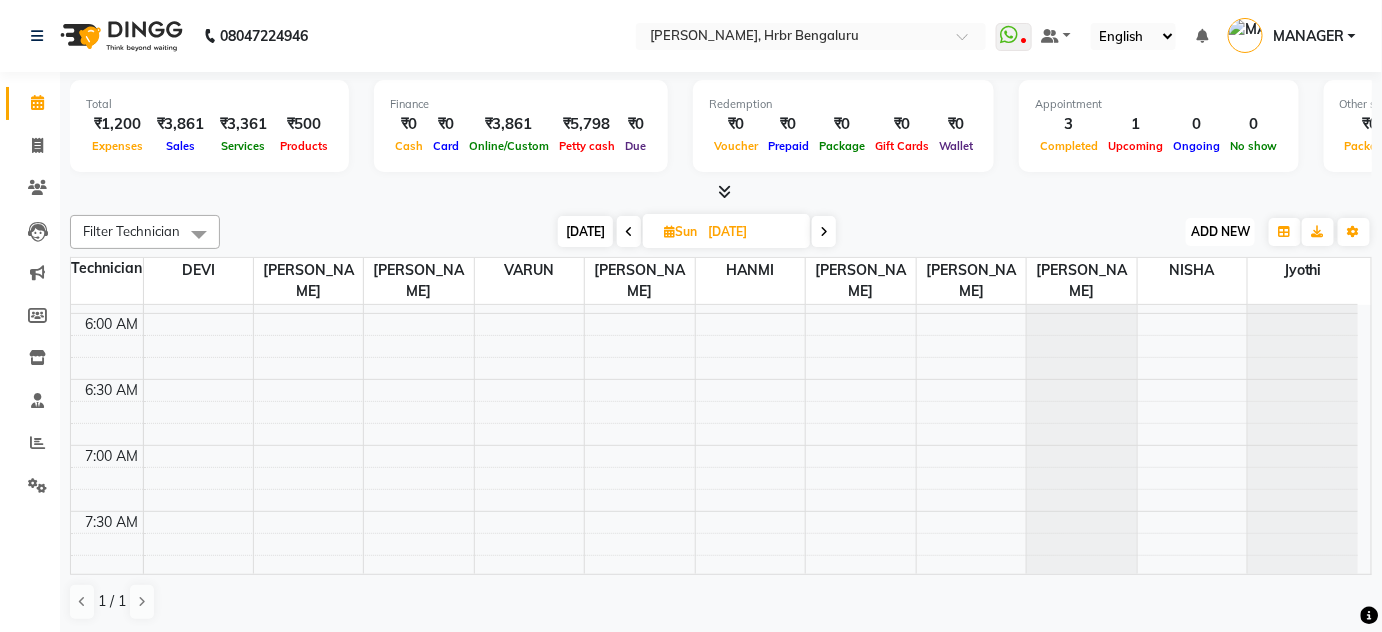 click on "ADD NEW Toggle Dropdown" at bounding box center [1220, 232] 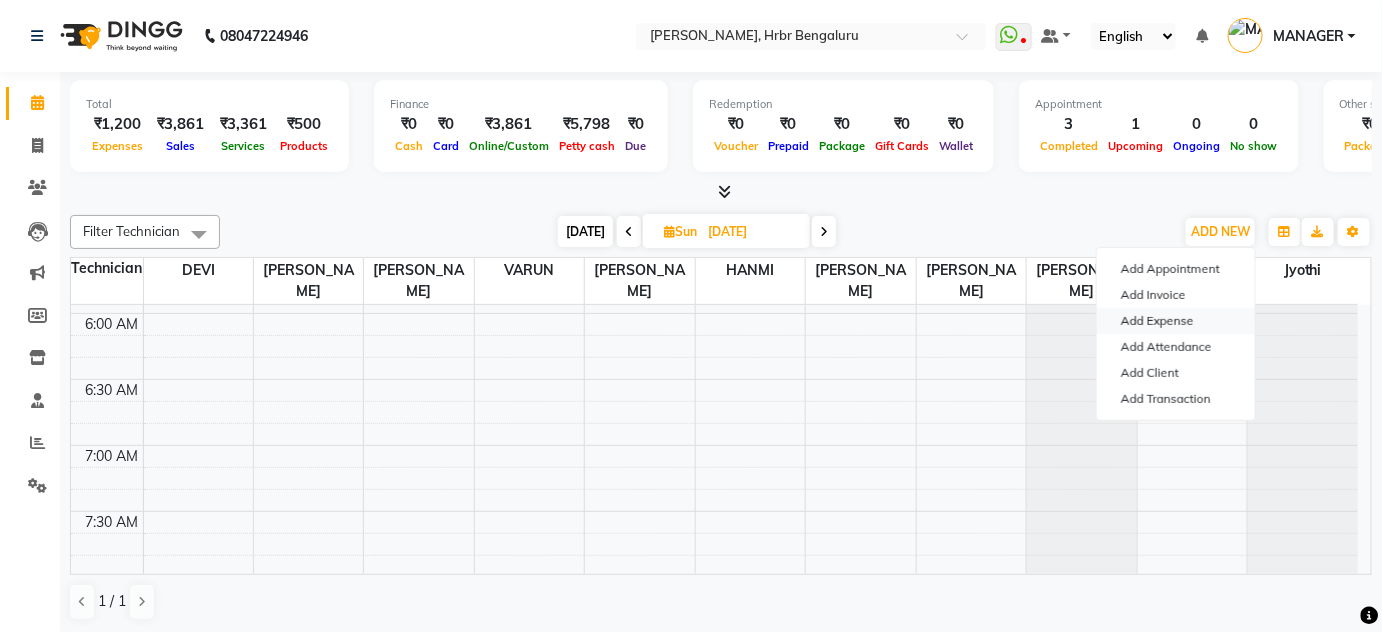 click on "Add Expense" at bounding box center (1176, 321) 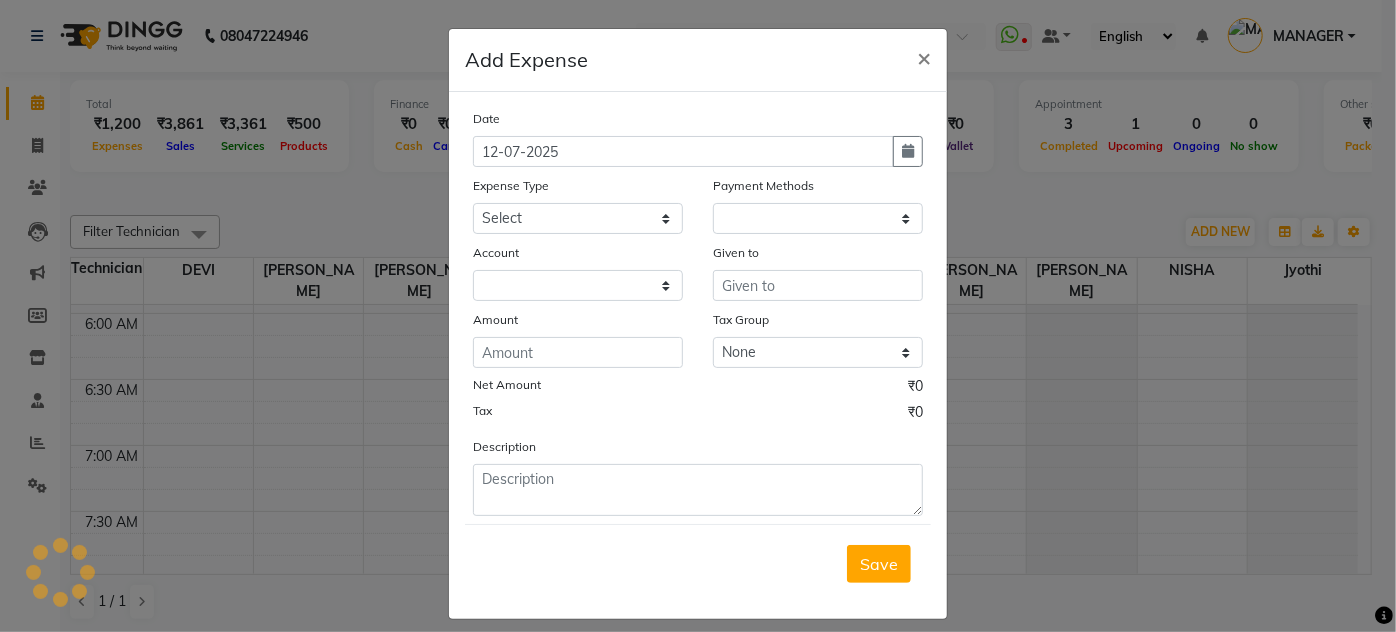 select on "1" 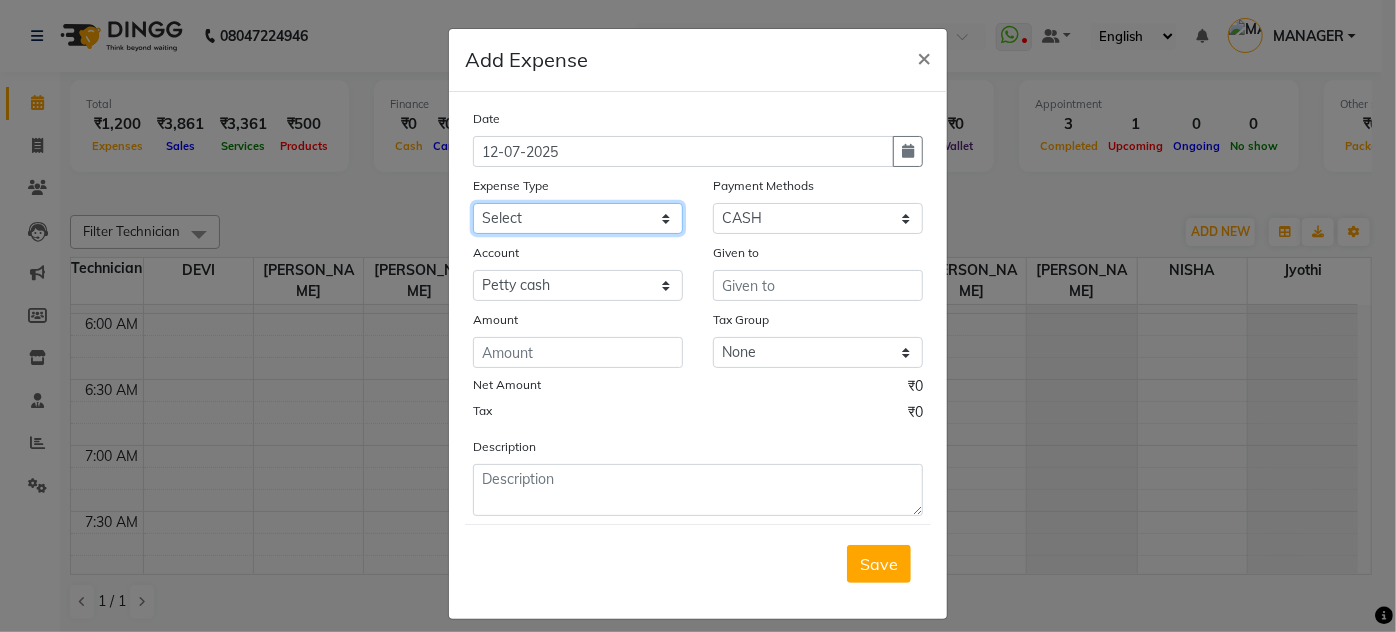 click on "Select acetone Advance Salary bank deposite BBMP Beauty products Bed charges BIRTHDAY CAKE Bonus [PERSON_NAME] CASH EXPENSE VOUCHER Cash handover Client Refreshment coconut water for clients COFFEE coffee powder Commission Conveyance Cotton Courier decoration Diesel for generator Donation Drinking Water Electricity Eyelashes return Face mask floor cleaner flowers daily garbage generator diesel green tea GST handover HANDWASH House Keeping Material House keeping Salary Incentive Internet Bill juice LAUNDRY Maintainance Marketing Medical Membership Milk Milk miscelleneous Naturals salon NEWSPAPER O T Other Pantry PETROL Phone Bill Plants plumber pooja items Porter priest Product Purchase product return Product sale puja items RAPIDO Refund Rent Shop Rent Staff Accommodation Royalty Salary Staff cab charges Staff dinner Staff Flight Ticket Staff  Hiring from another Branch Staff Snacks Stationary sugar sweets TEAM DINNER TIPS Tissue [DEMOGRAPHIC_DATA] Utilities Water Bottle Water cane week of salary Wi Fi Payment" 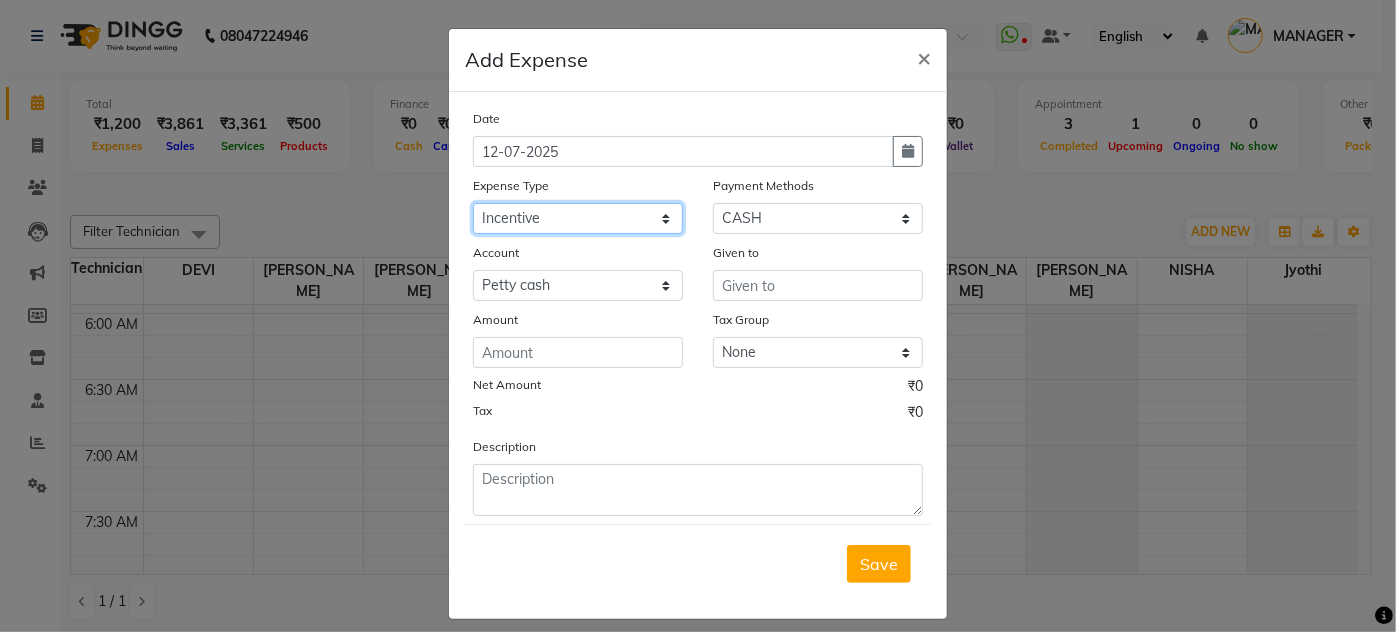 click on "Select acetone Advance Salary bank deposite BBMP Beauty products Bed charges BIRTHDAY CAKE Bonus [PERSON_NAME] CASH EXPENSE VOUCHER Cash handover Client Refreshment coconut water for clients COFFEE coffee powder Commission Conveyance Cotton Courier decoration Diesel for generator Donation Drinking Water Electricity Eyelashes return Face mask floor cleaner flowers daily garbage generator diesel green tea GST handover HANDWASH House Keeping Material House keeping Salary Incentive Internet Bill juice LAUNDRY Maintainance Marketing Medical Membership Milk Milk miscelleneous Naturals salon NEWSPAPER O T Other Pantry PETROL Phone Bill Plants plumber pooja items Porter priest Product Purchase product return Product sale puja items RAPIDO Refund Rent Shop Rent Staff Accommodation Royalty Salary Staff cab charges Staff dinner Staff Flight Ticket Staff  Hiring from another Branch Staff Snacks Stationary sugar sweets TEAM DINNER TIPS Tissue [DEMOGRAPHIC_DATA] Utilities Water Bottle Water cane week of salary Wi Fi Payment" 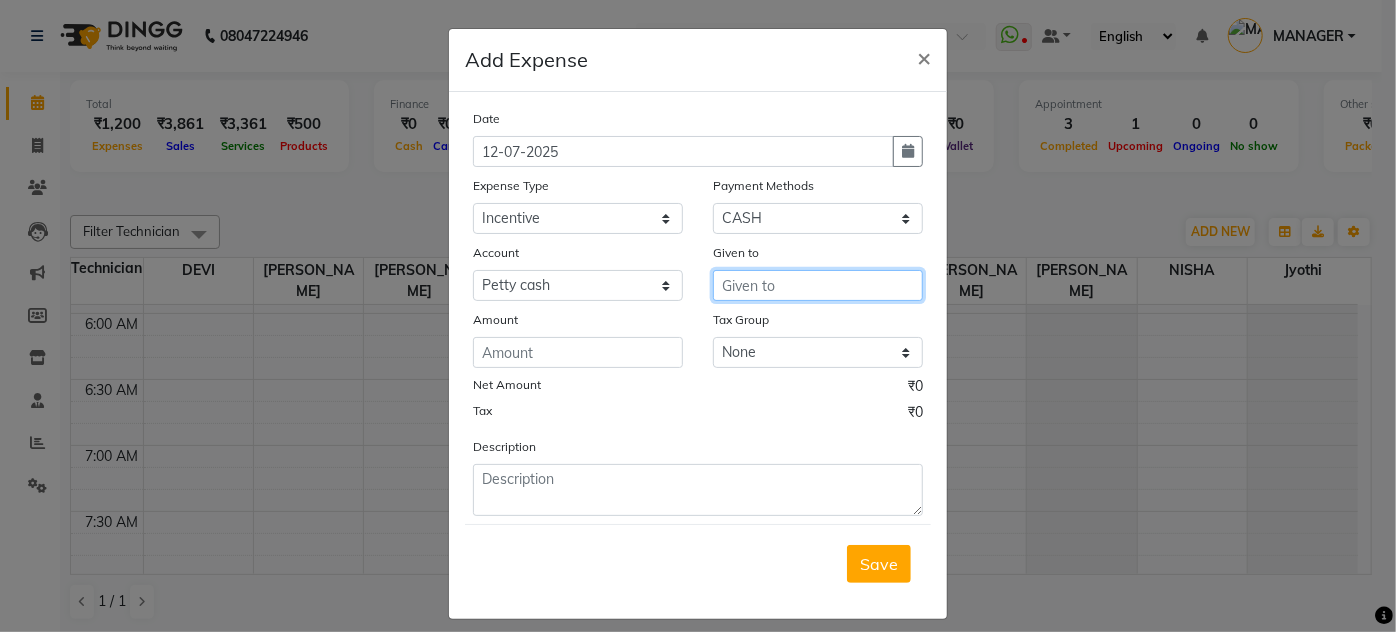 click at bounding box center [818, 285] 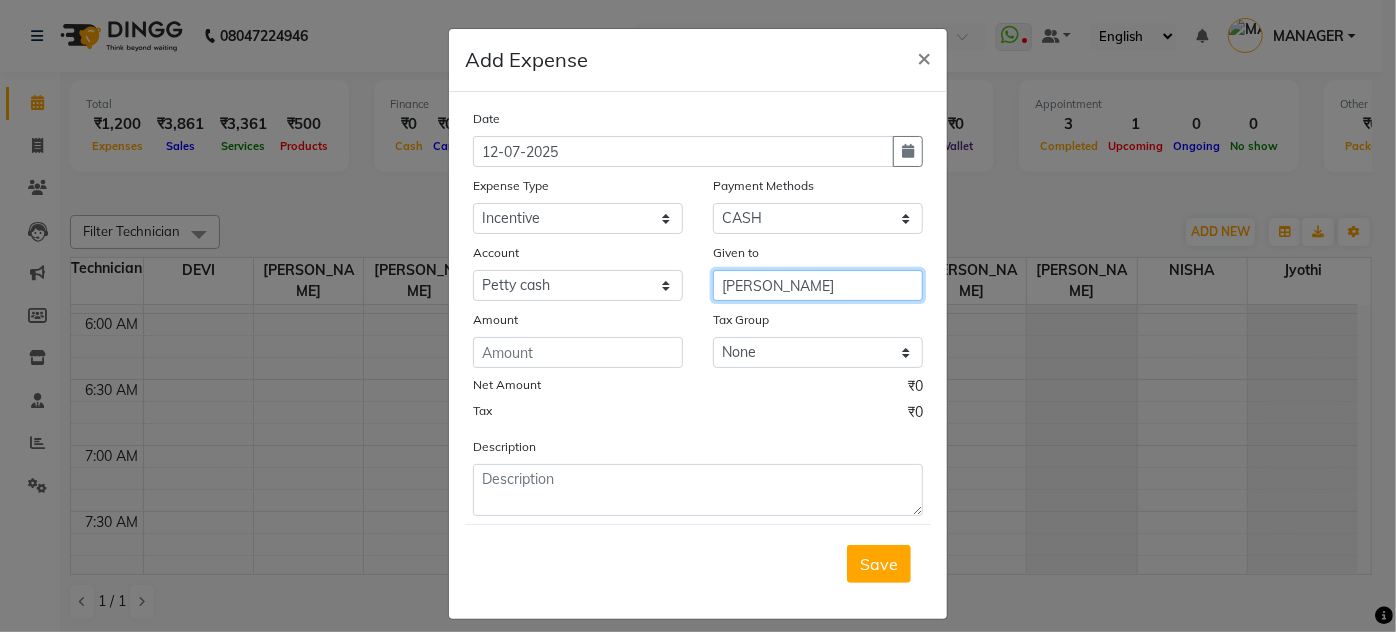 type on "[PERSON_NAME]" 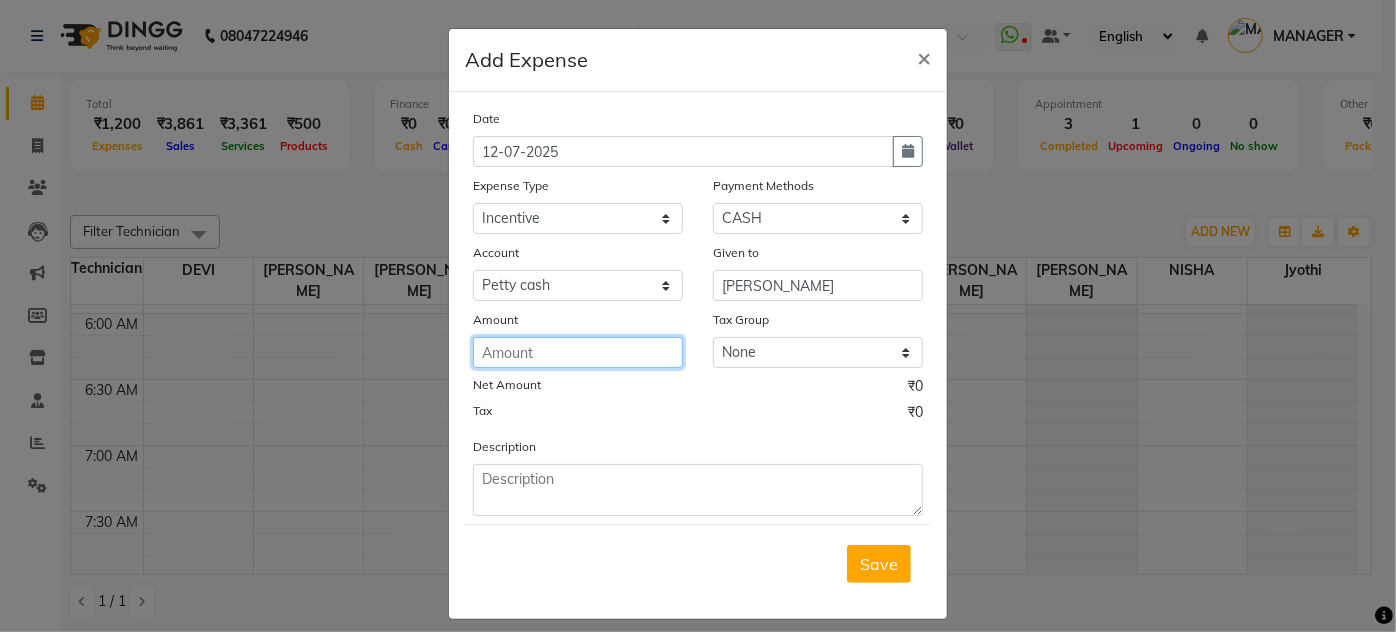 click 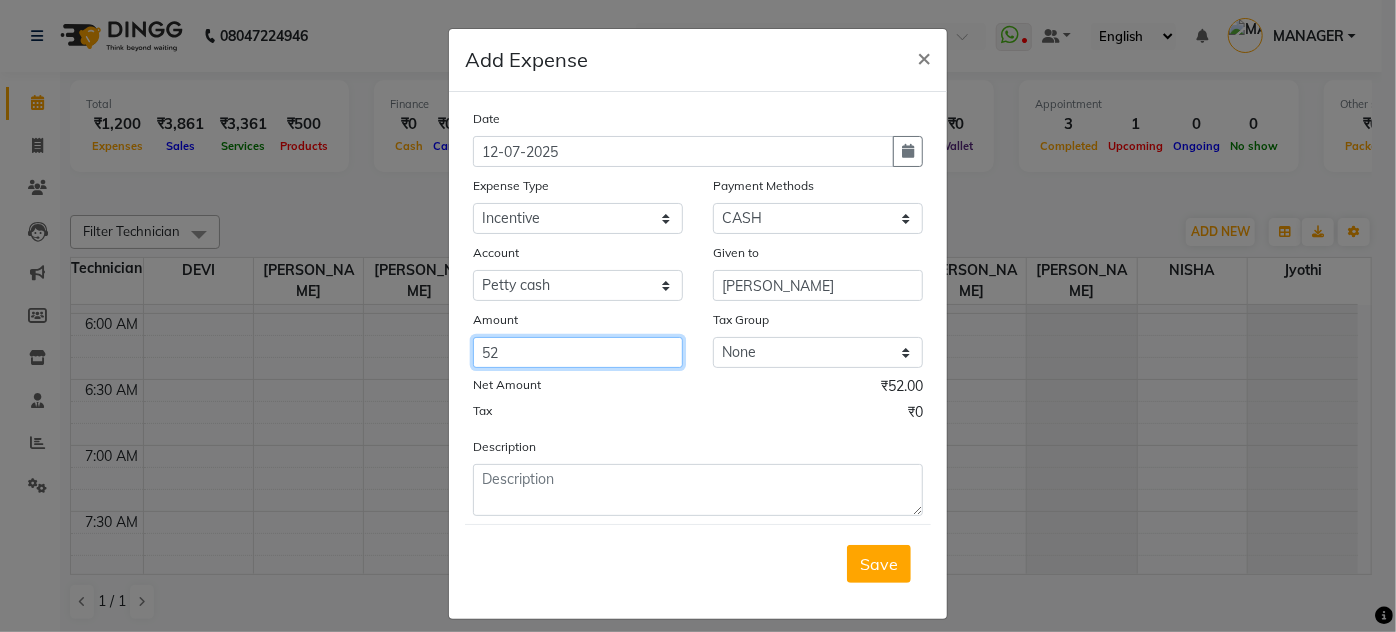 type on "52" 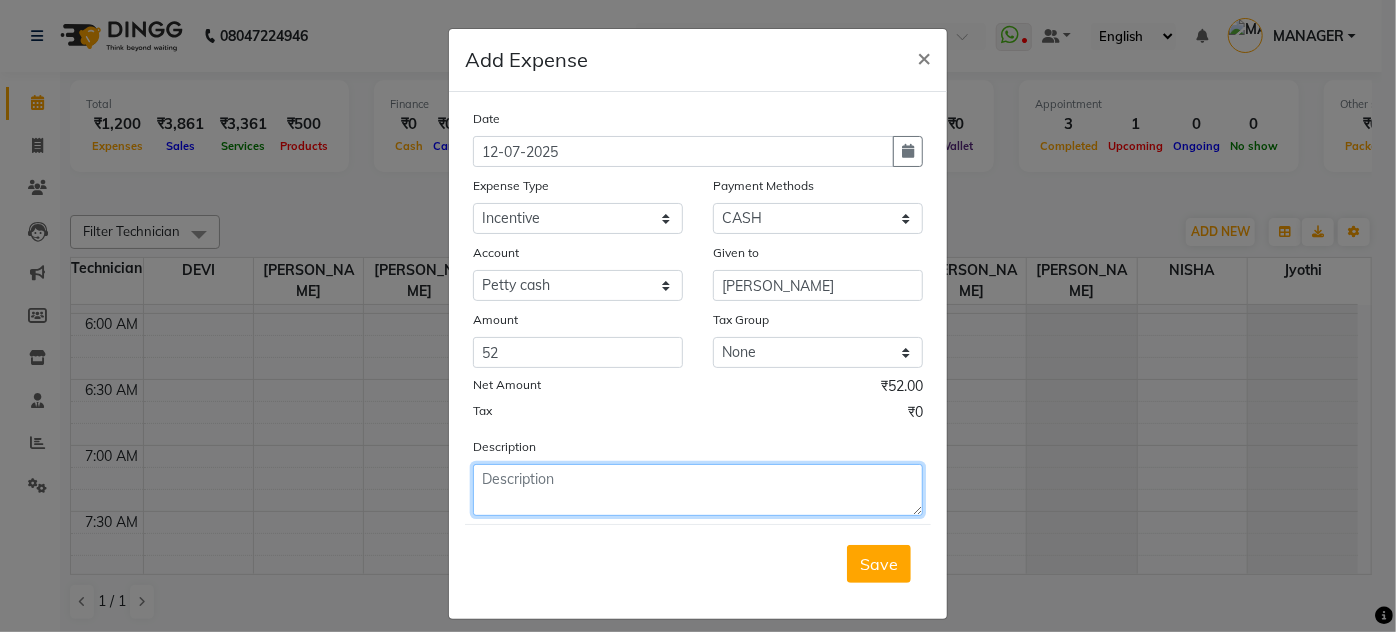 click 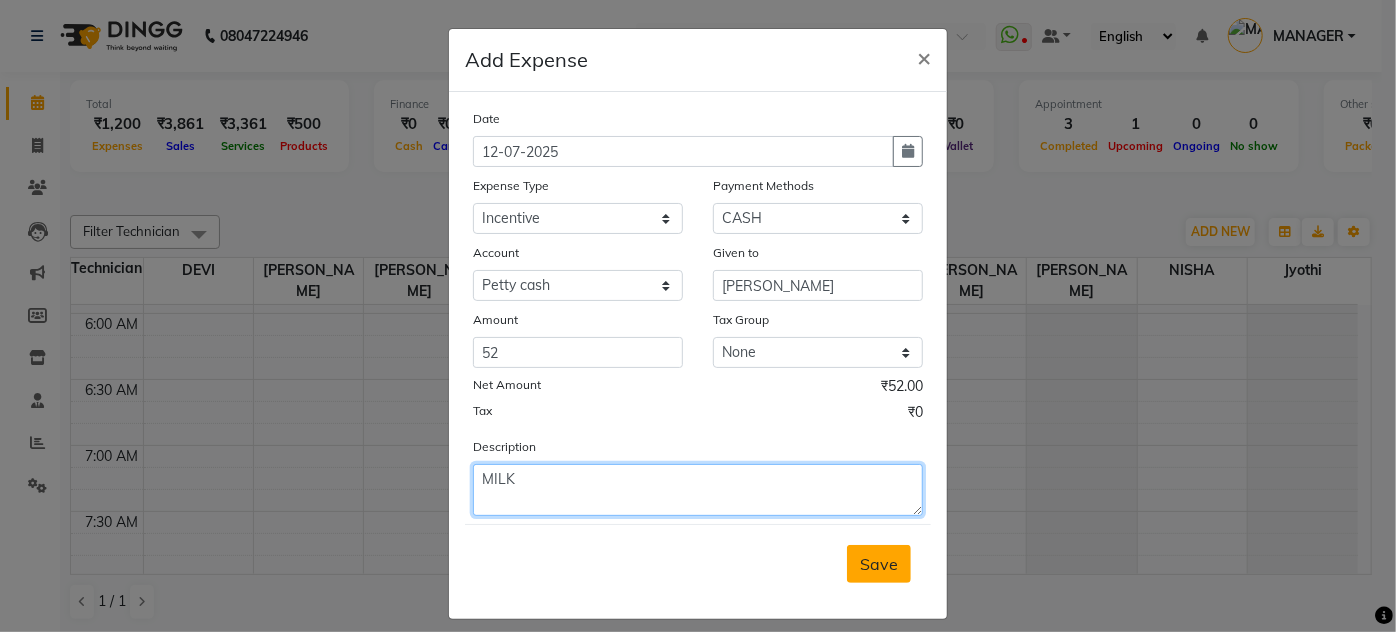 type on "MILK" 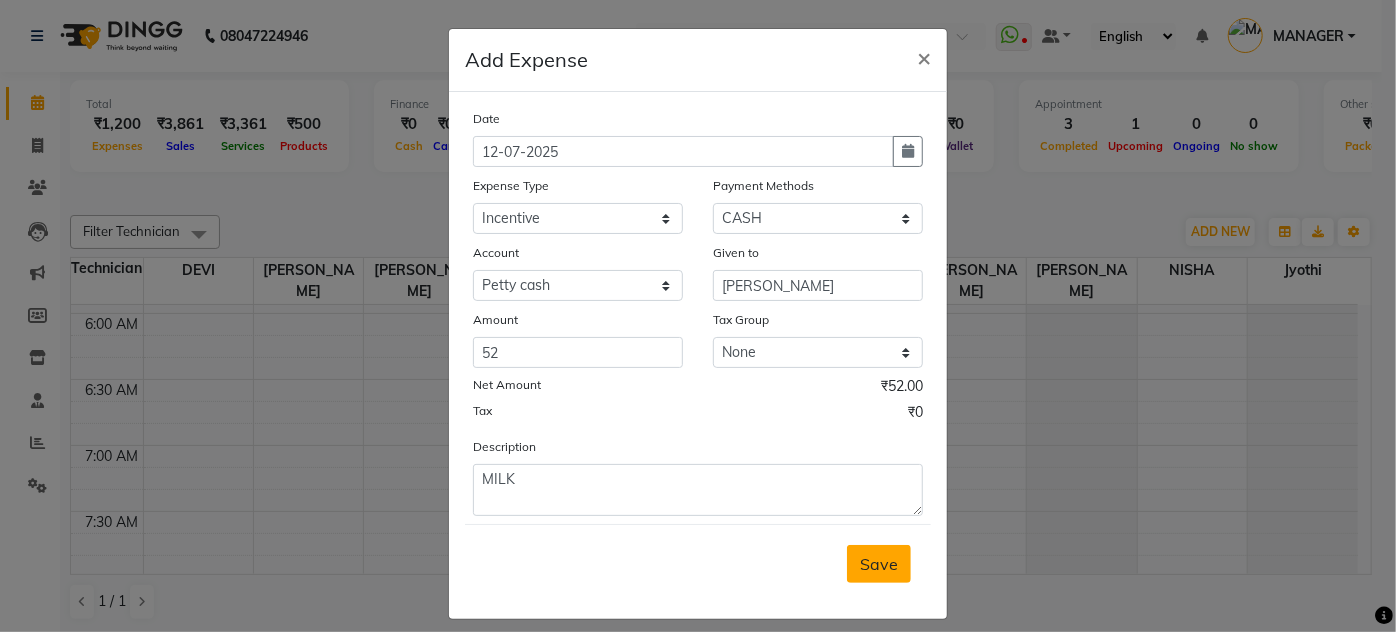 click on "Save" at bounding box center (879, 564) 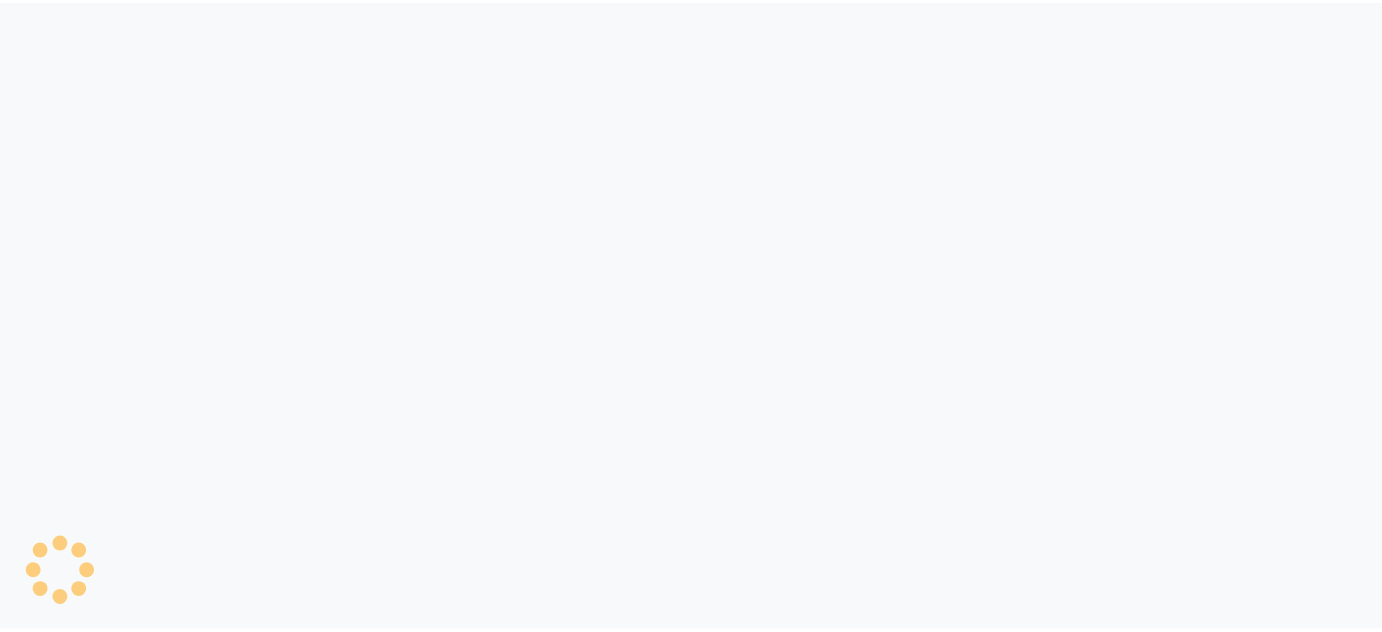 scroll, scrollTop: 0, scrollLeft: 0, axis: both 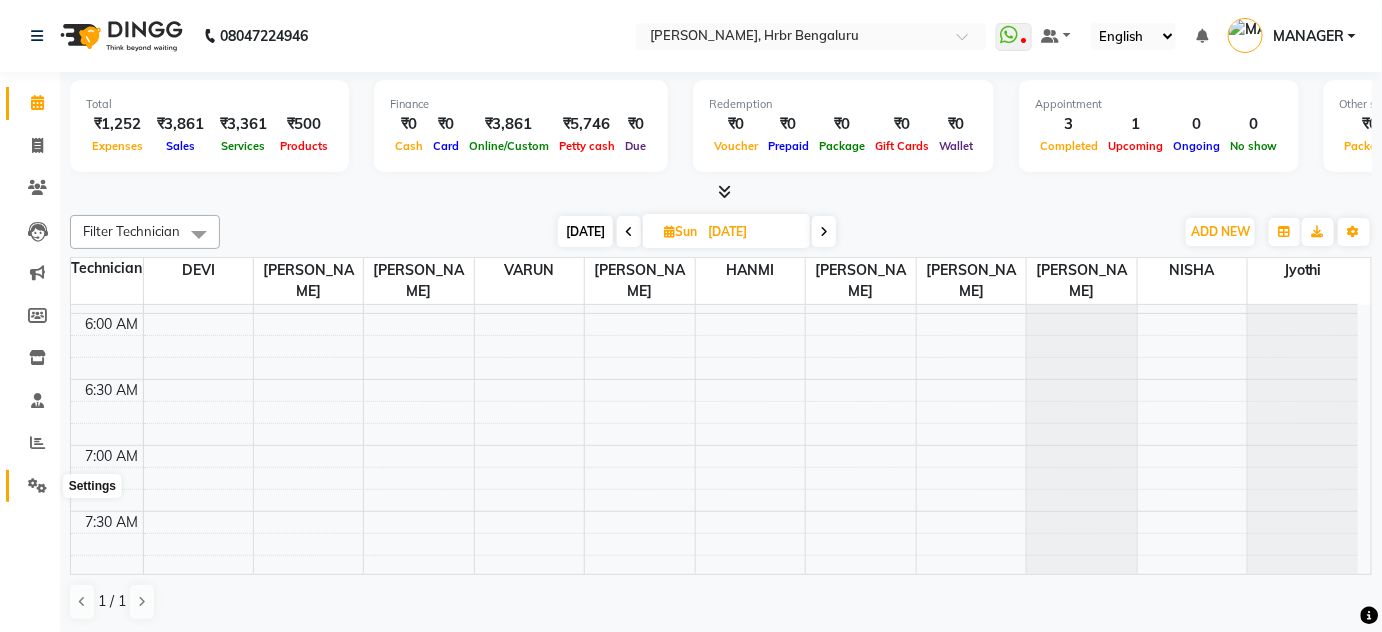 click 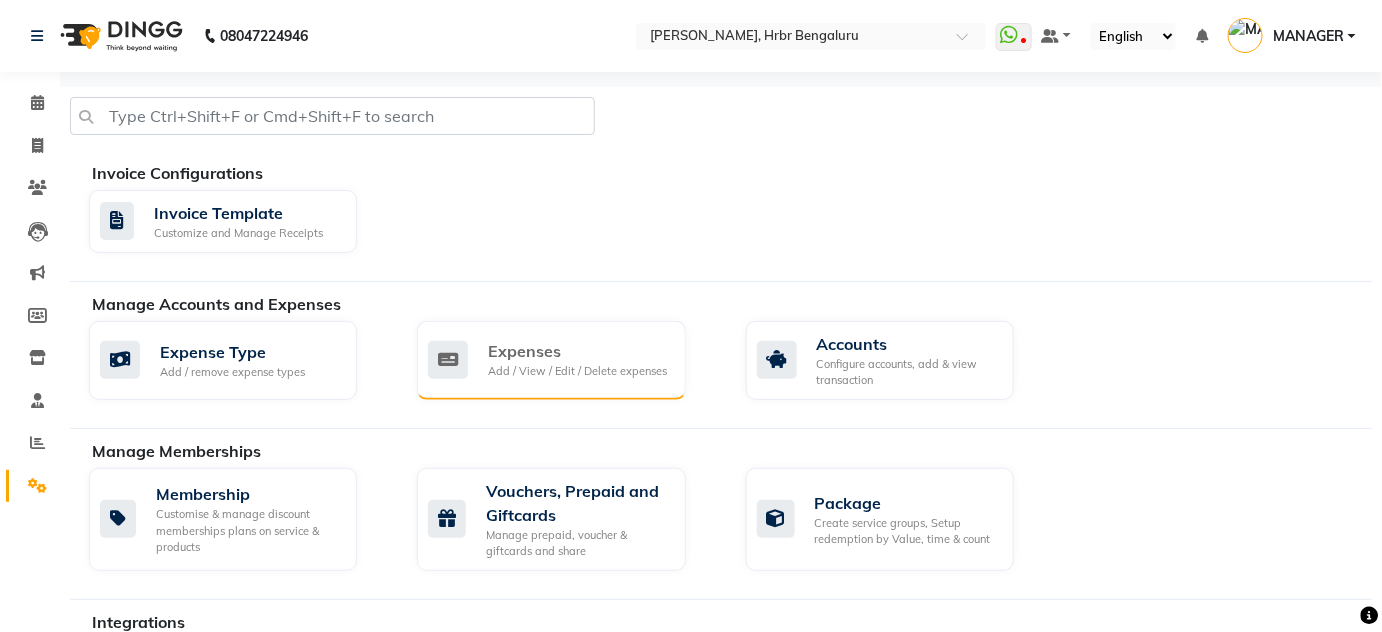 click on "Add / View / Edit / Delete expenses" 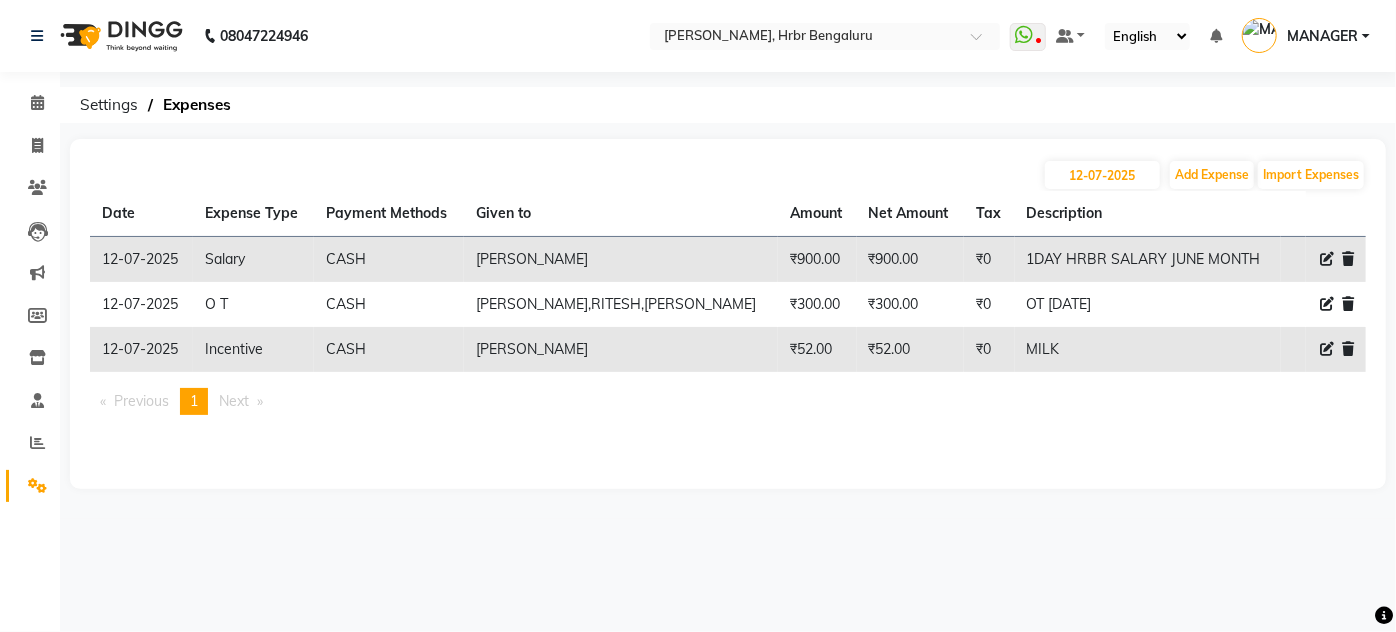 click 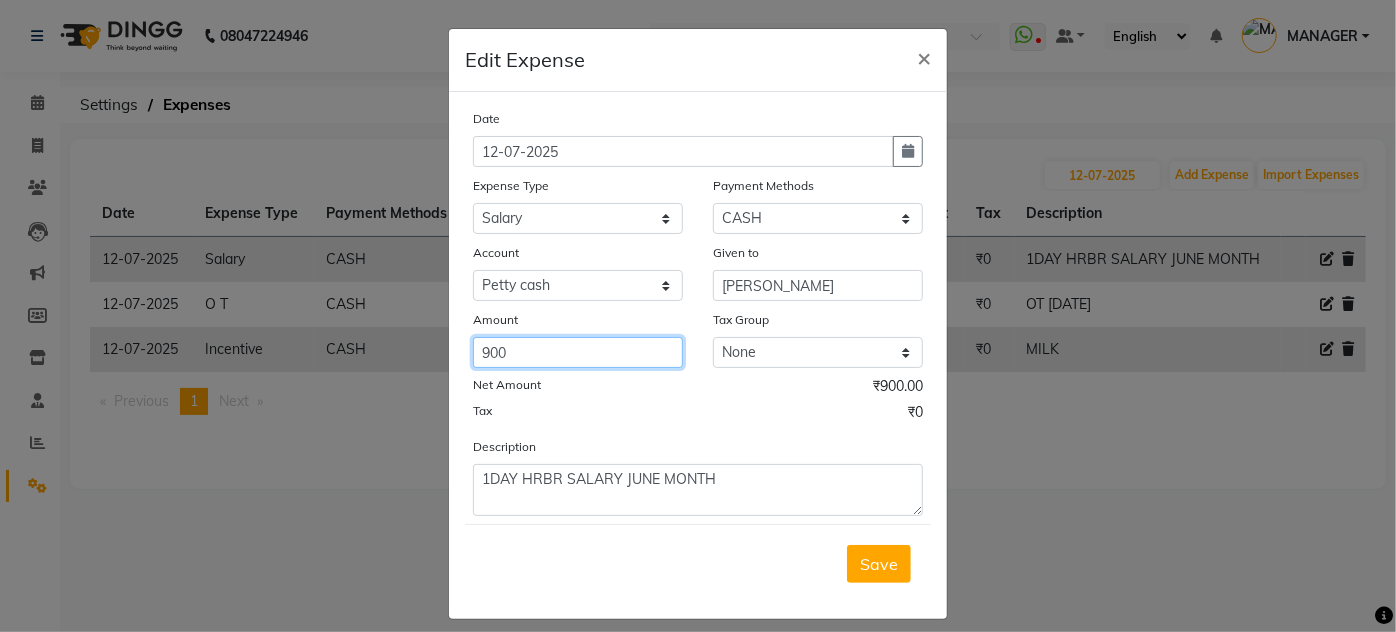 click on "900" 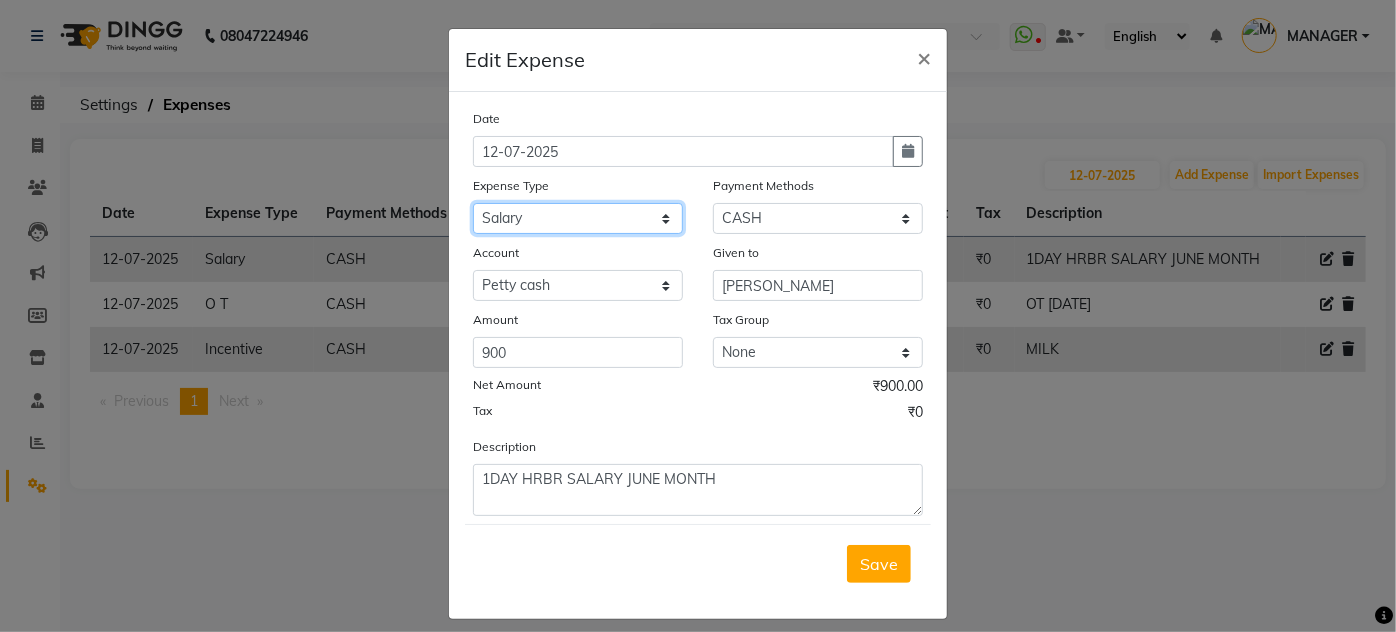 click on "Select acetone Advance Salary bank deposite BBMP Beauty products Bed charges BIRTHDAY CAKE Bonus [PERSON_NAME] CASH EXPENSE VOUCHER Cash handover Client Refreshment coconut water for clients COFFEE coffee powder Commission Conveyance Cotton Courier decoration Diesel for generator Donation Drinking Water Electricity Eyelashes return Face mask floor cleaner flowers daily garbage generator diesel green tea GST handover HANDWASH House Keeping Material House keeping Salary Incentive Internet Bill juice LAUNDRY Maintainance Marketing Medical Membership Milk Milk miscelleneous Naturals salon NEWSPAPER O T Other Pantry PETROL Phone Bill Plants plumber pooja items Porter priest Product Purchase product return Product sale puja items RAPIDO Refund Rent Shop Rent Staff Accommodation Royalty Salary Staff cab charges Staff dinner Staff Flight Ticket Staff  Hiring from another Branch Staff Snacks Stationary sugar sweets TEAM DINNER TIPS Tissue [DEMOGRAPHIC_DATA] Utilities Water Bottle Water cane week of salary Wi Fi Payment" 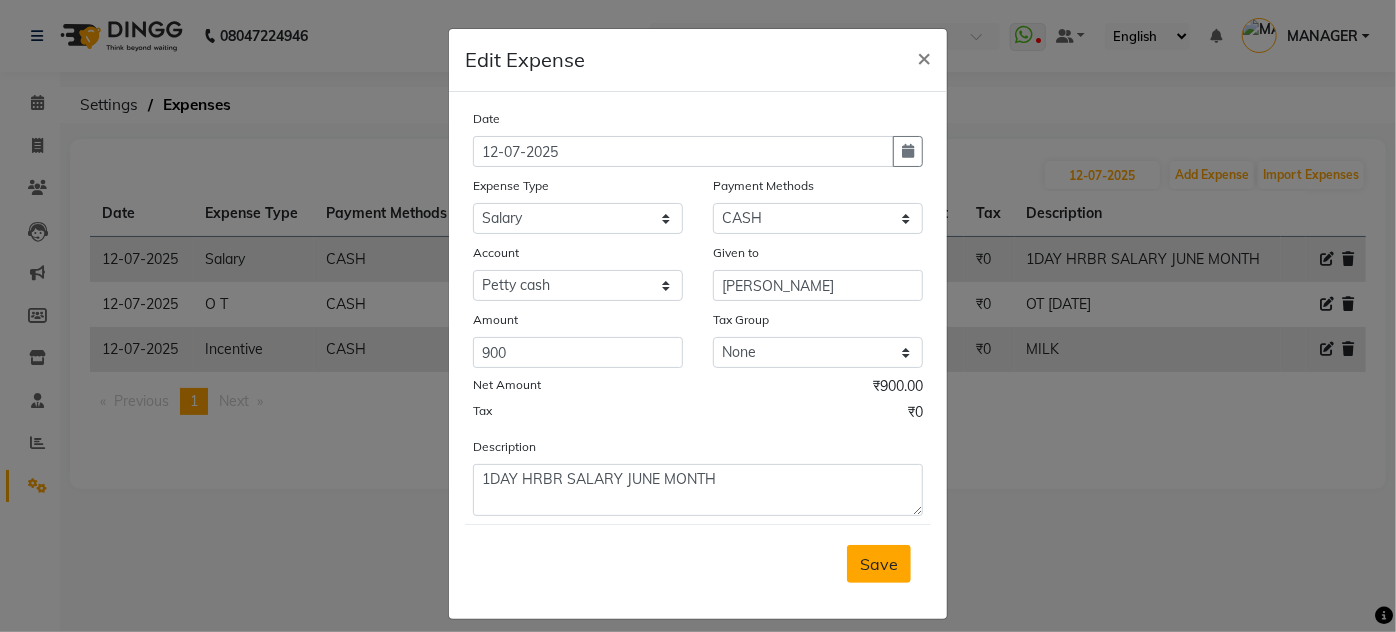 click on "Save" at bounding box center [879, 564] 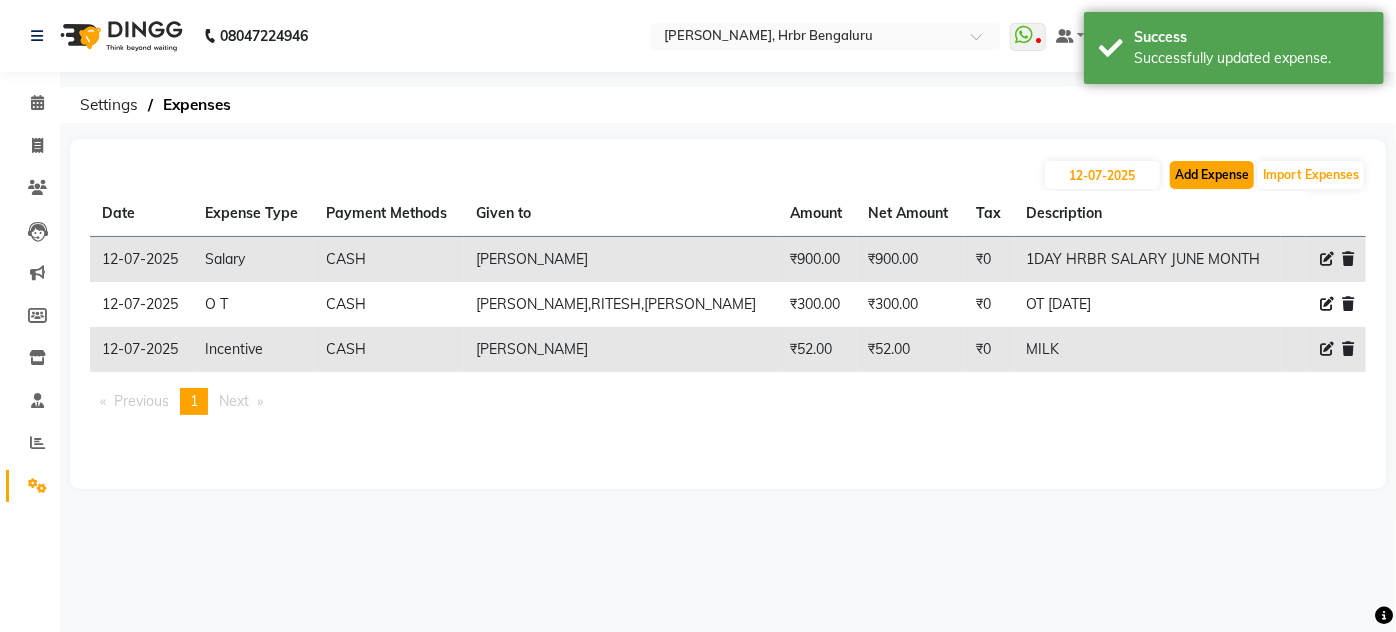 click on "Add Expense" 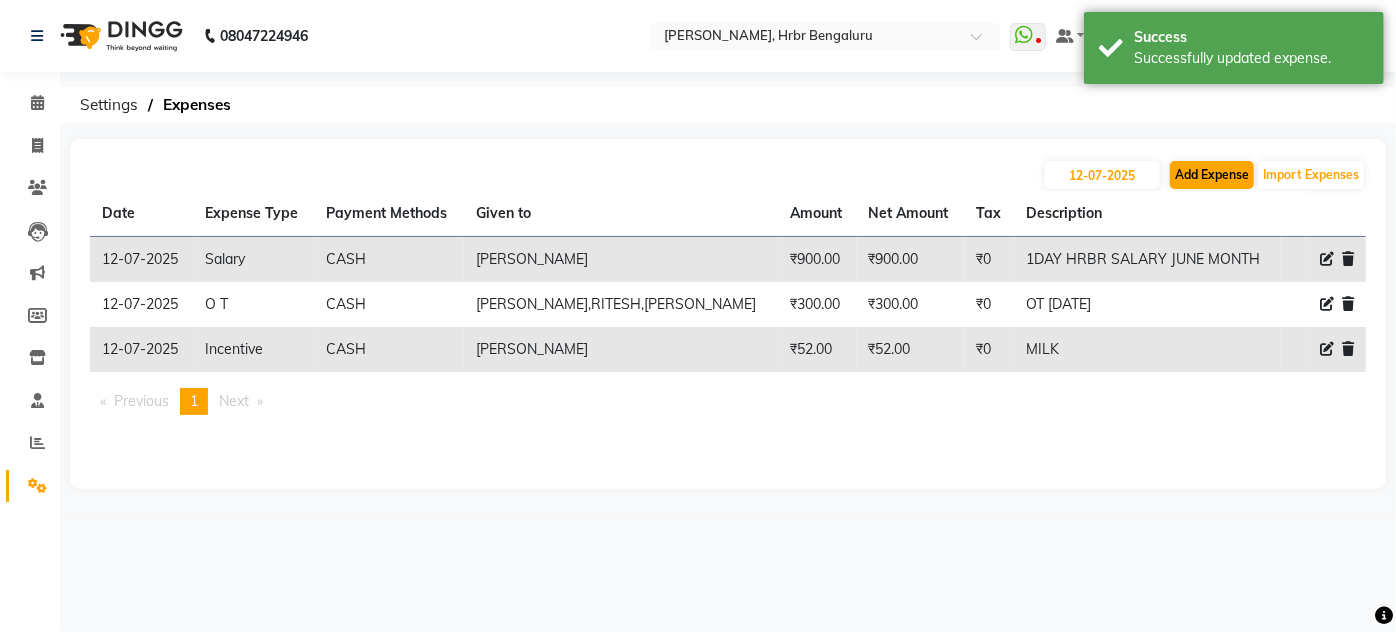 select on "1" 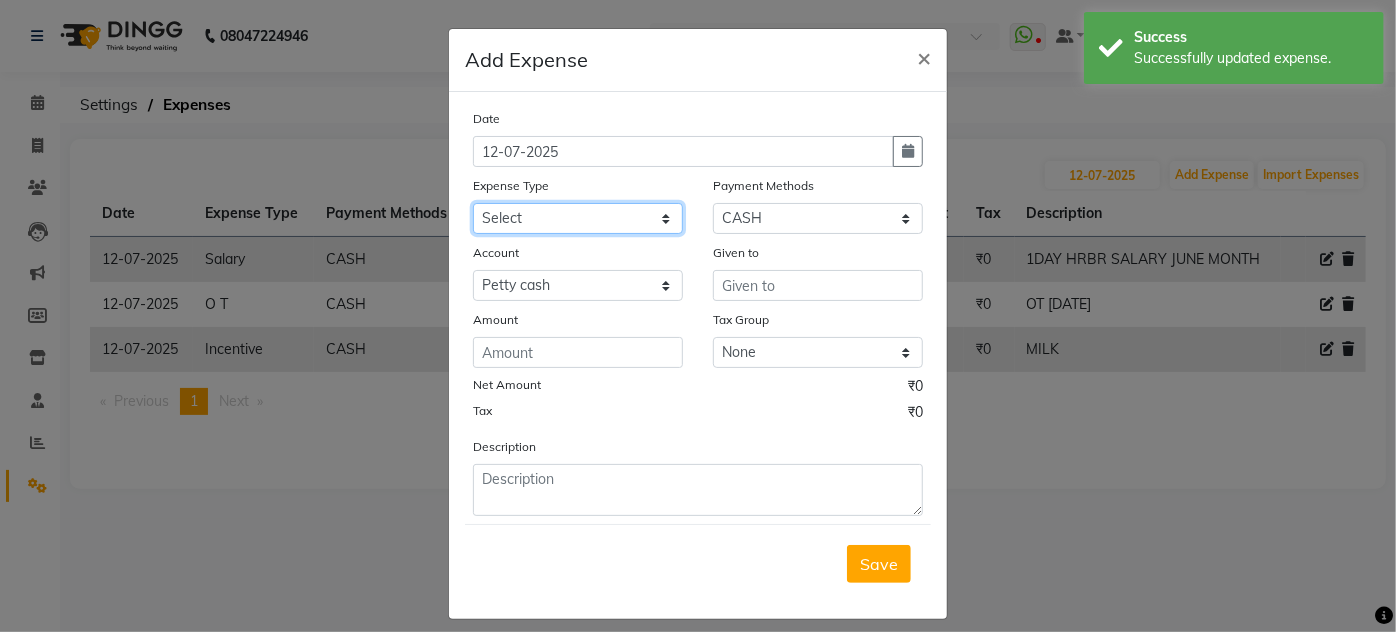 click on "Select acetone Advance Salary bank deposite BBMP Beauty products Bed charges BIRTHDAY CAKE Bonus [PERSON_NAME] CASH EXPENSE VOUCHER Cash handover Client Refreshment coconut water for clients COFFEE coffee powder Commission Conveyance Cotton Courier decoration Diesel for generator Donation Drinking Water Electricity Eyelashes return Face mask floor cleaner flowers daily garbage generator diesel green tea GST handover HANDWASH House Keeping Material House keeping Salary Incentive Internet Bill juice LAUNDRY Maintainance Marketing Medical Membership Milk Milk miscelleneous Naturals salon NEWSPAPER O T Other Pantry PETROL Phone Bill Plants plumber pooja items Porter priest Product Purchase product return Product sale puja items RAPIDO Refund Rent Shop Rent Staff Accommodation Royalty Salary Staff cab charges Staff dinner Staff Flight Ticket Staff  Hiring from another Branch Staff Snacks Stationary sugar sweets TEAM DINNER TIPS Tissue [DEMOGRAPHIC_DATA] Utilities Water Bottle Water cane week of salary Wi Fi Payment" 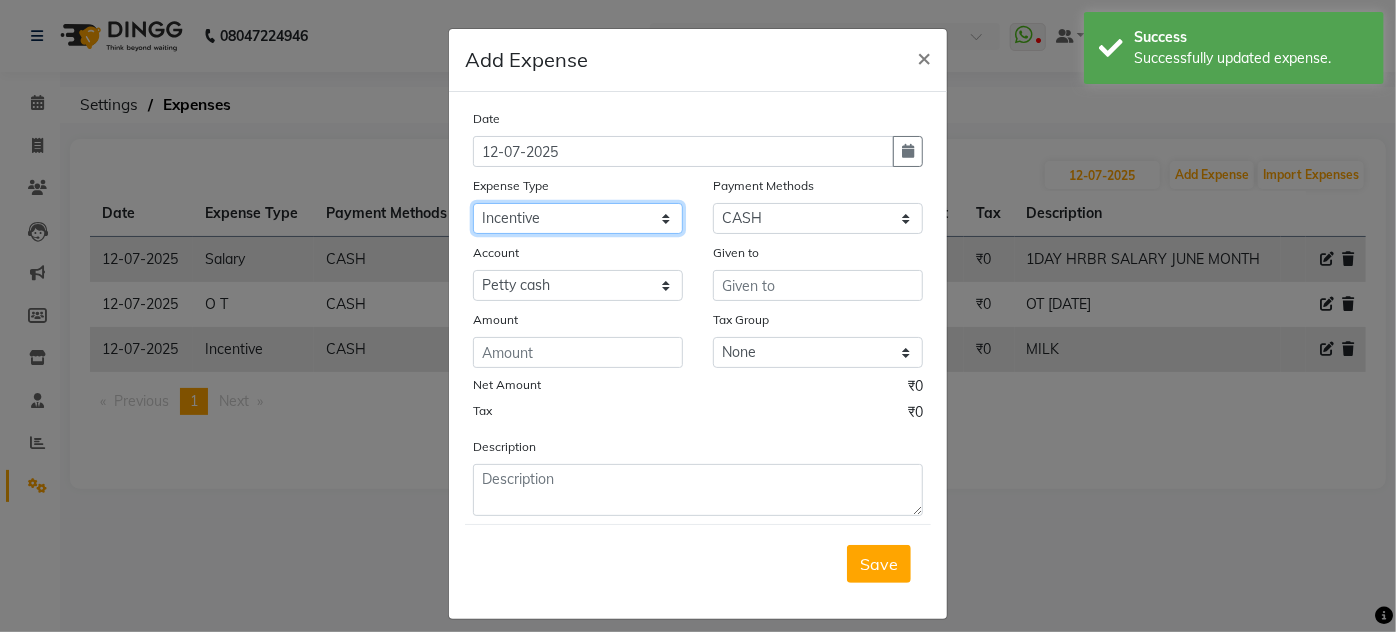 click on "Select acetone Advance Salary bank deposite BBMP Beauty products Bed charges BIRTHDAY CAKE Bonus [PERSON_NAME] CASH EXPENSE VOUCHER Cash handover Client Refreshment coconut water for clients COFFEE coffee powder Commission Conveyance Cotton Courier decoration Diesel for generator Donation Drinking Water Electricity Eyelashes return Face mask floor cleaner flowers daily garbage generator diesel green tea GST handover HANDWASH House Keeping Material House keeping Salary Incentive Internet Bill juice LAUNDRY Maintainance Marketing Medical Membership Milk Milk miscelleneous Naturals salon NEWSPAPER O T Other Pantry PETROL Phone Bill Plants plumber pooja items Porter priest Product Purchase product return Product sale puja items RAPIDO Refund Rent Shop Rent Staff Accommodation Royalty Salary Staff cab charges Staff dinner Staff Flight Ticket Staff  Hiring from another Branch Staff Snacks Stationary sugar sweets TEAM DINNER TIPS Tissue [DEMOGRAPHIC_DATA] Utilities Water Bottle Water cane week of salary Wi Fi Payment" 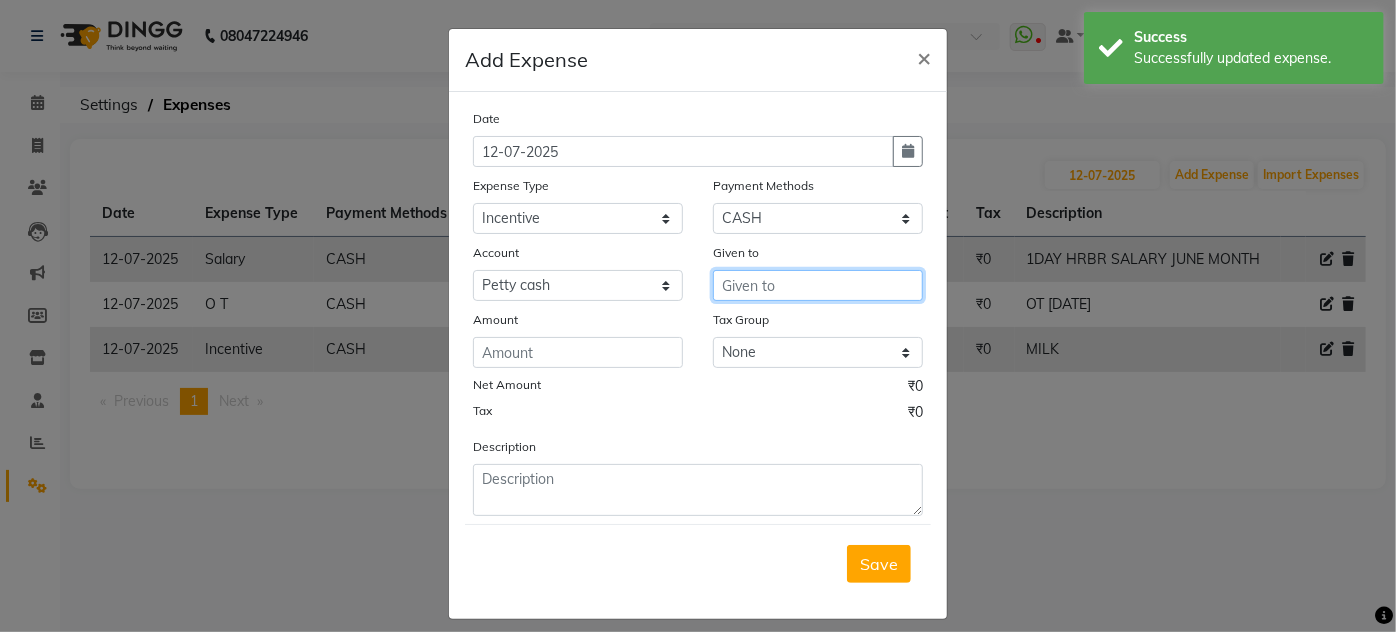 click at bounding box center (818, 285) 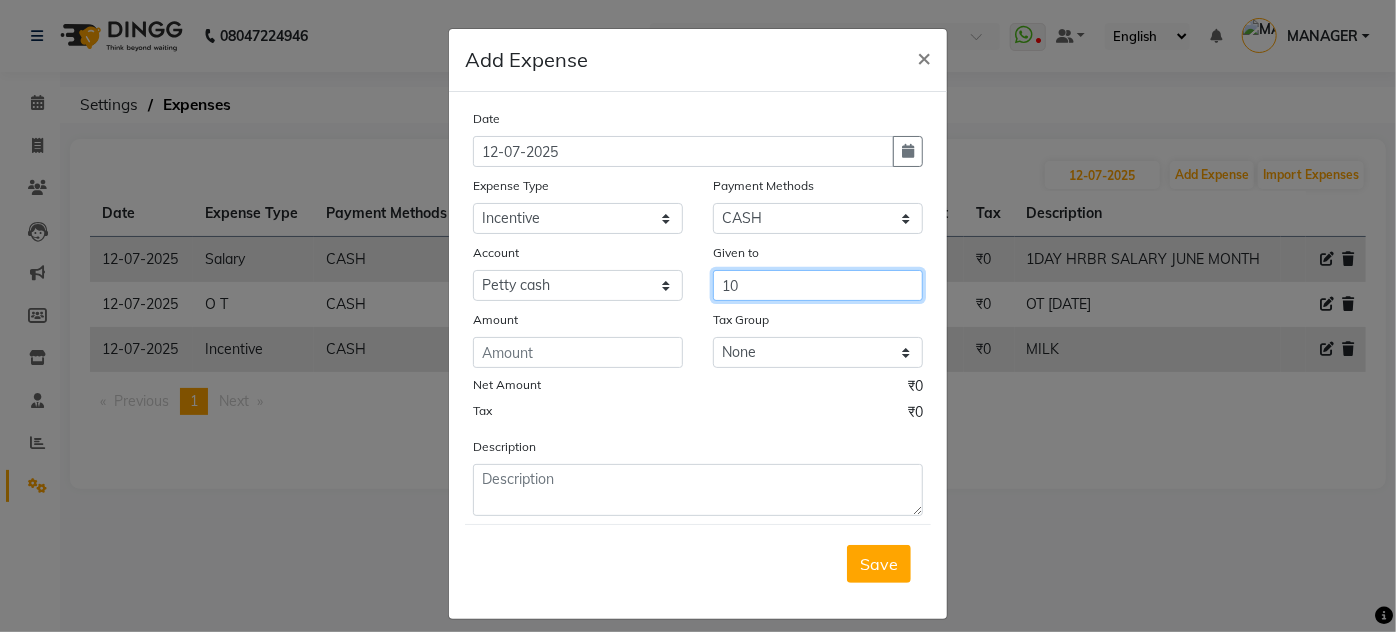 type on "1" 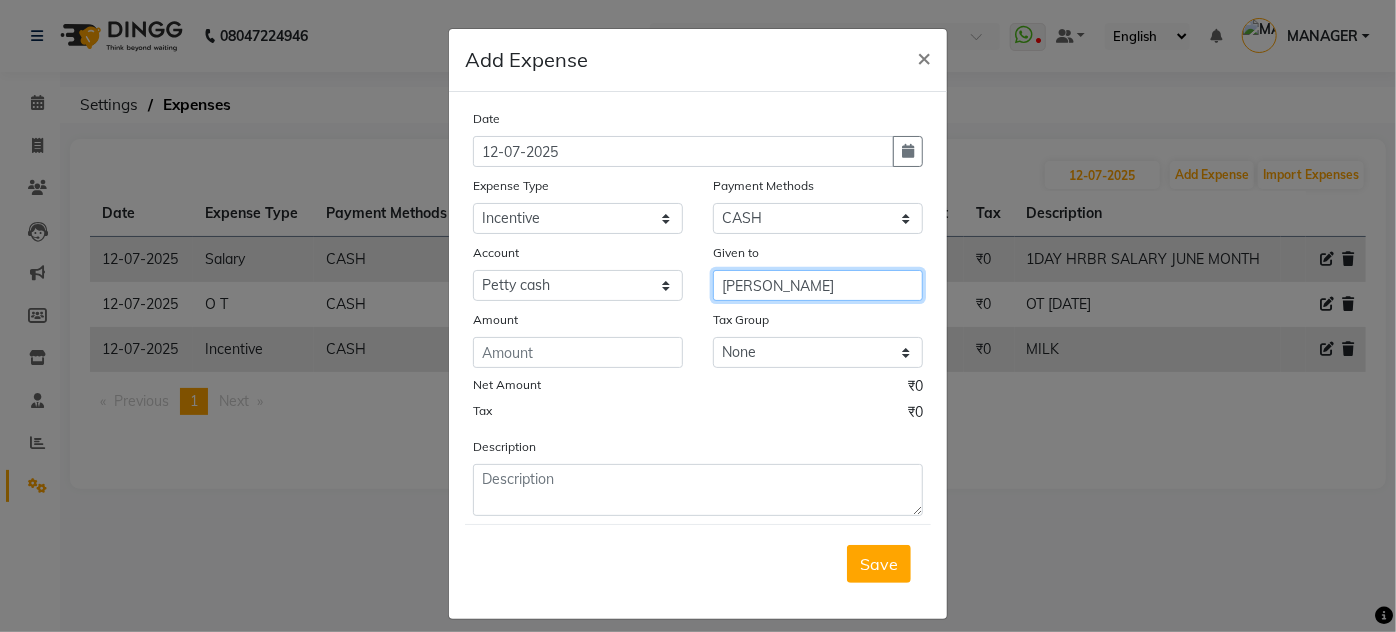 type on "[PERSON_NAME]" 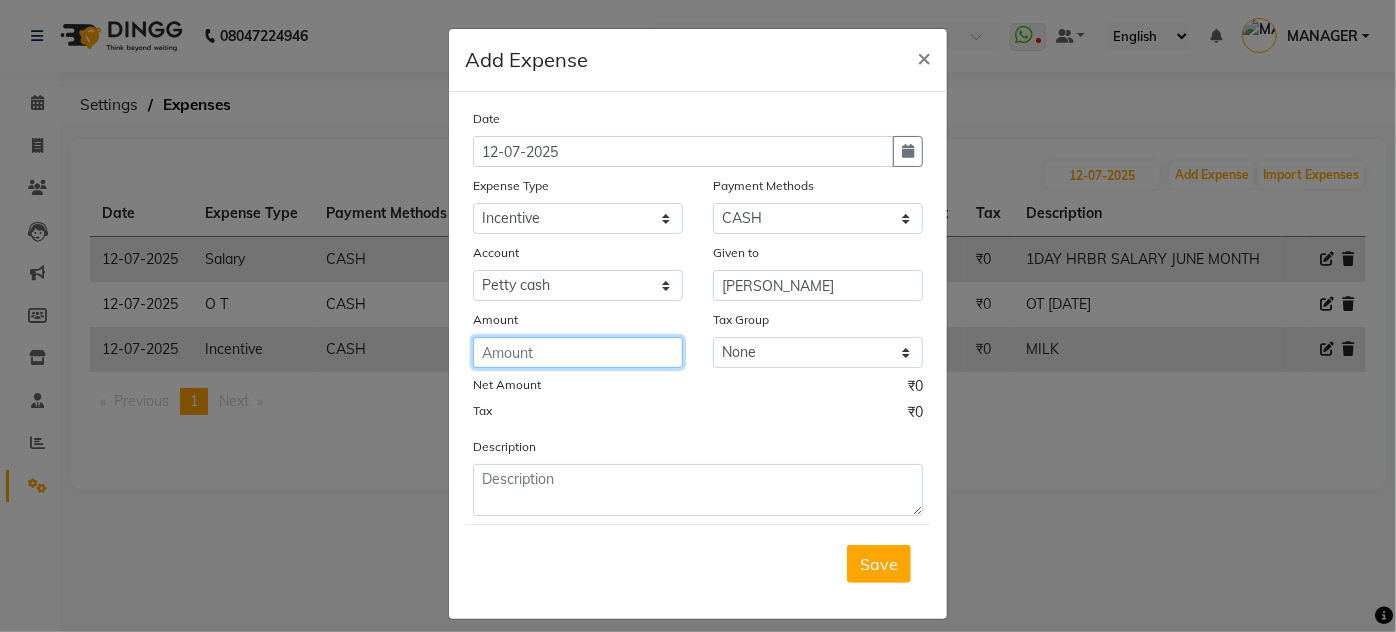 click 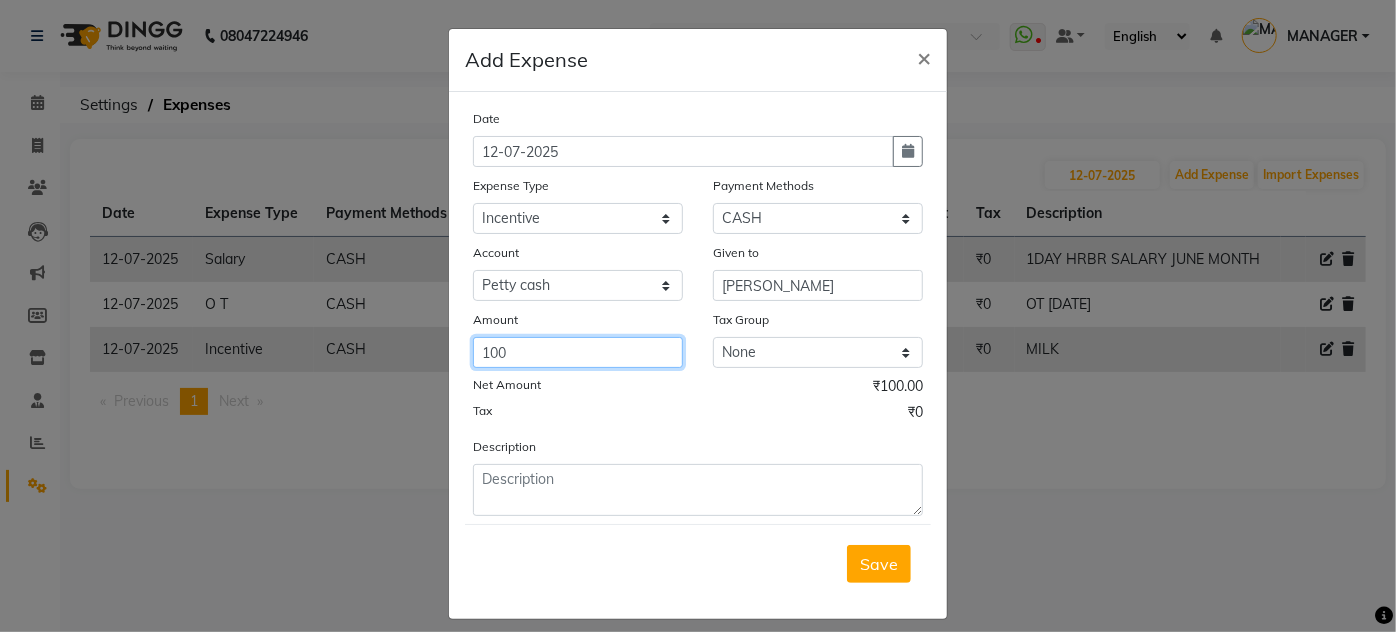 type on "100" 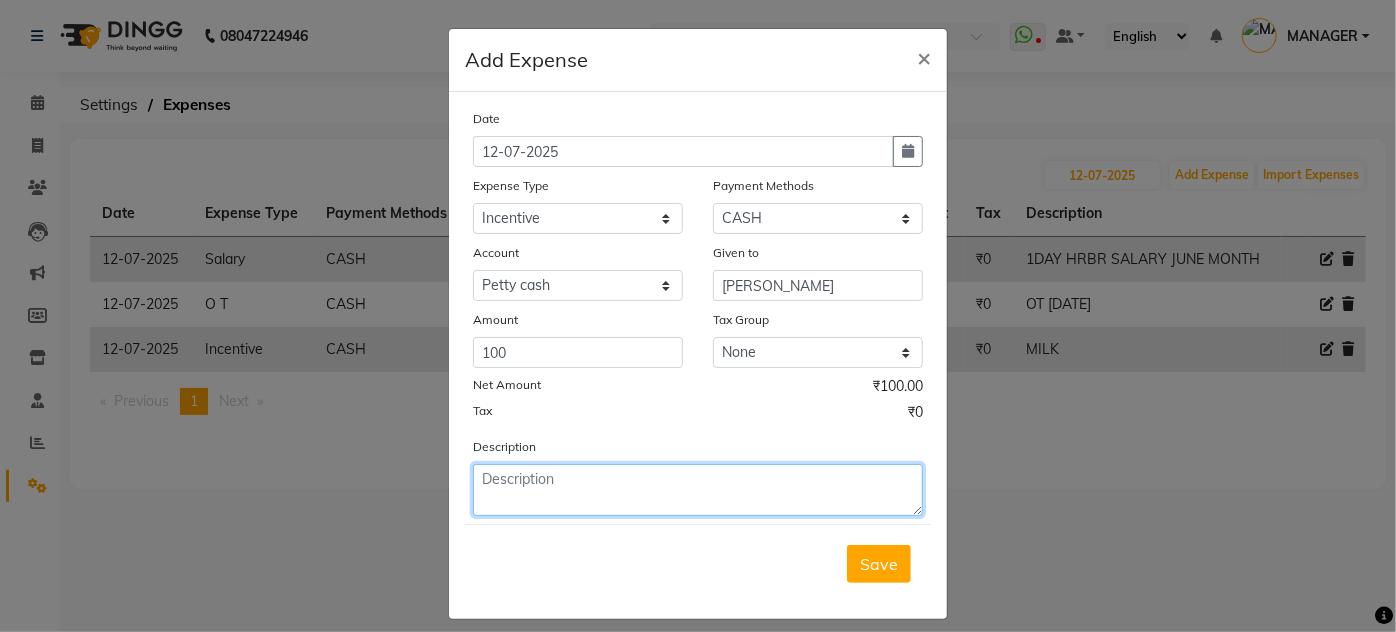 click 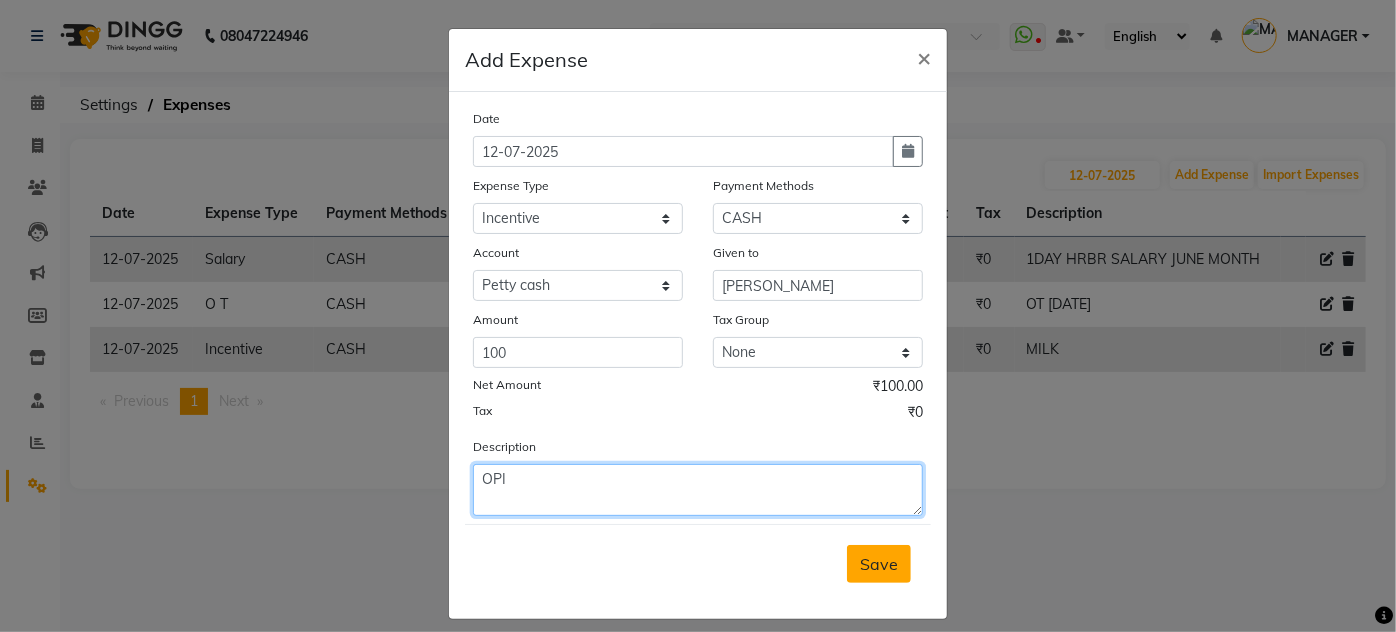 type on "OPI" 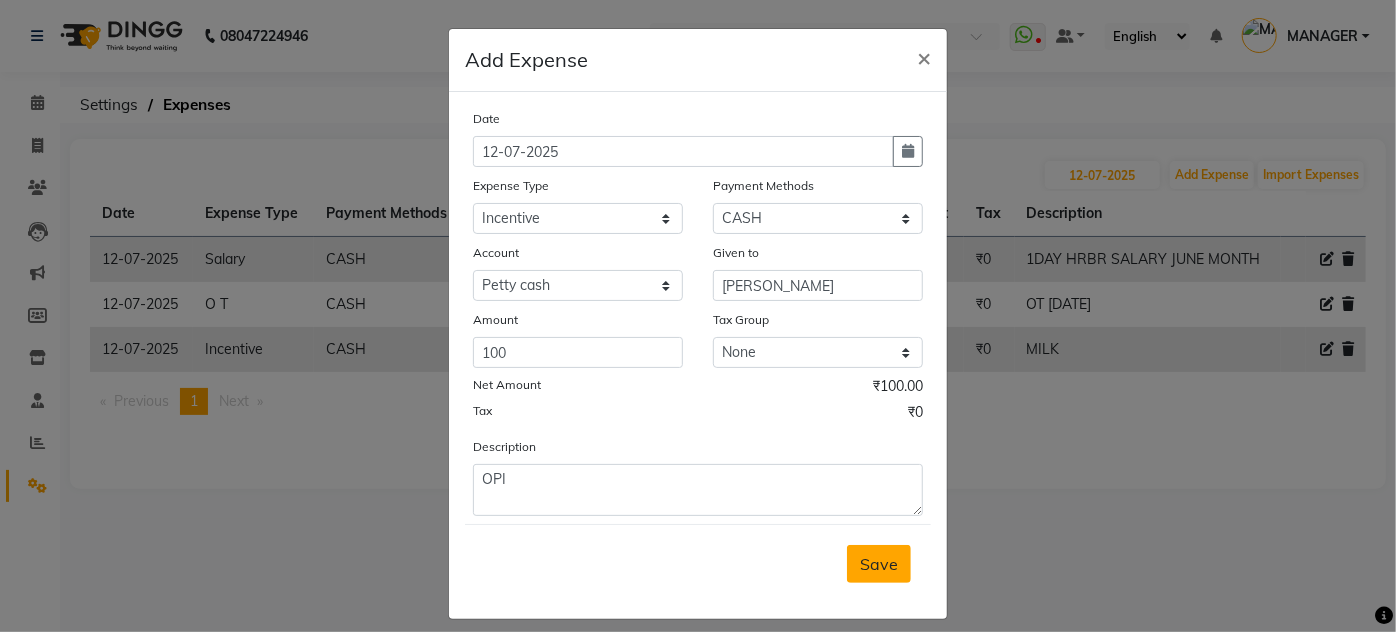 click on "Save" at bounding box center [879, 564] 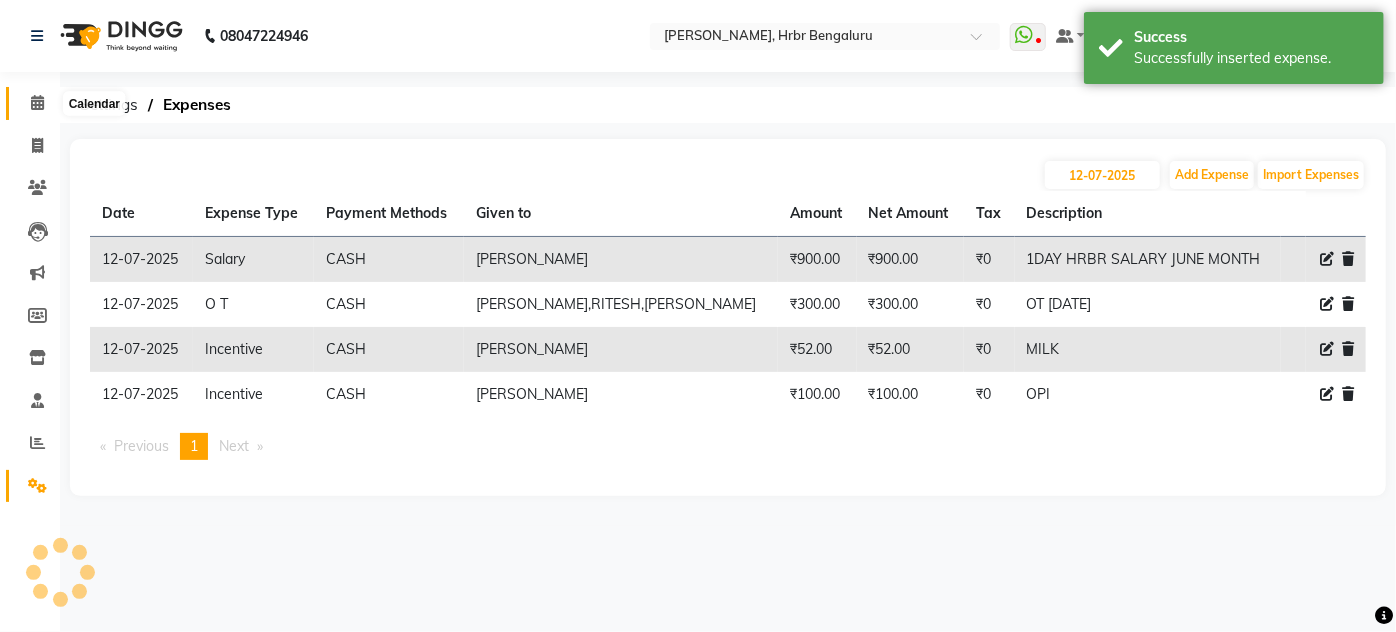 click 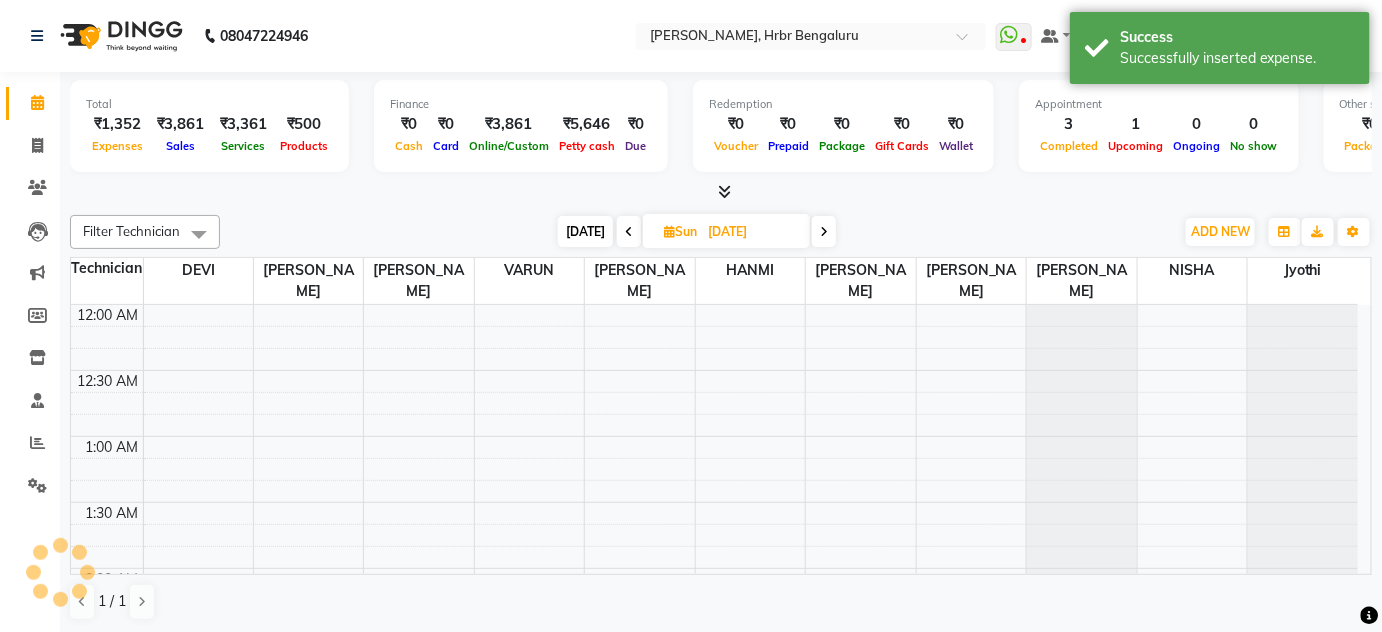 scroll, scrollTop: 0, scrollLeft: 0, axis: both 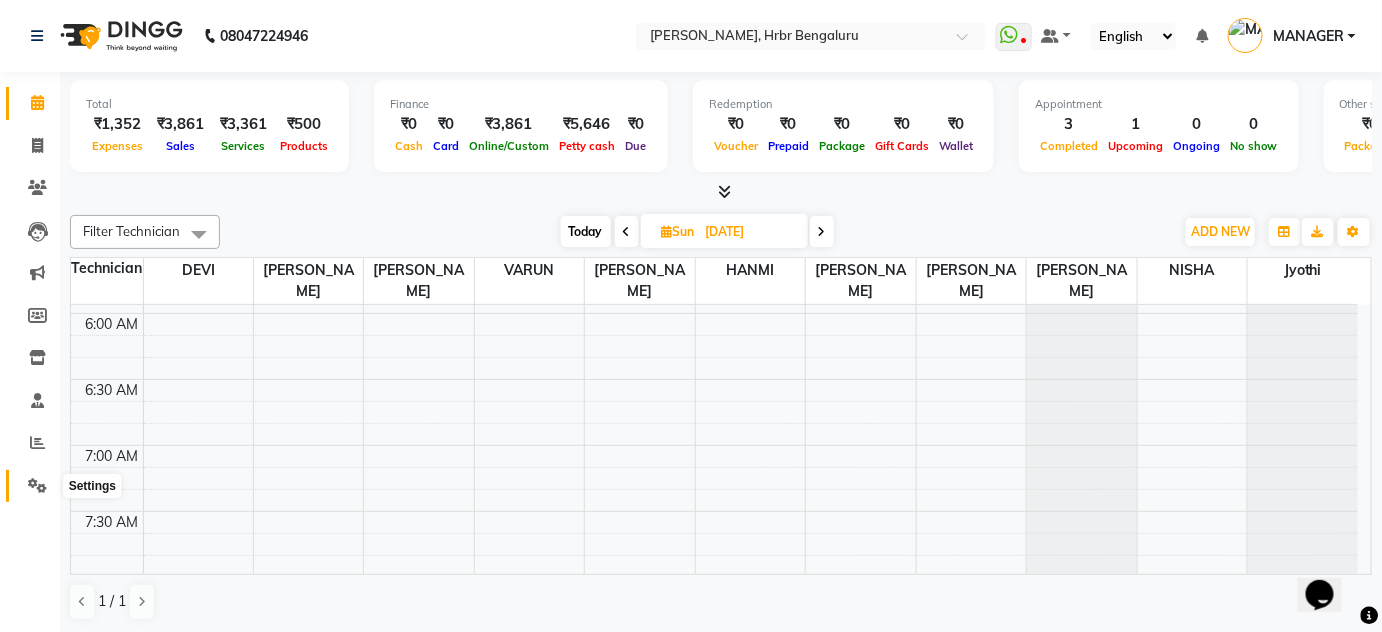 click 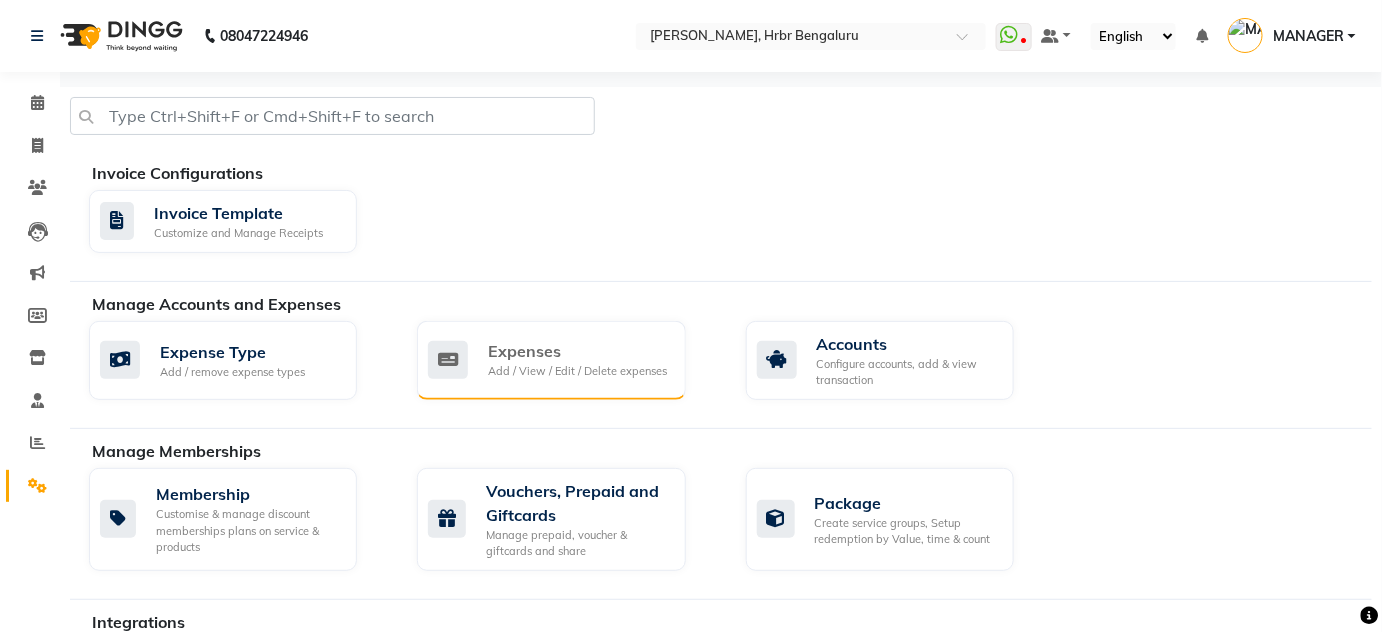 click on "Add / View / Edit / Delete expenses" 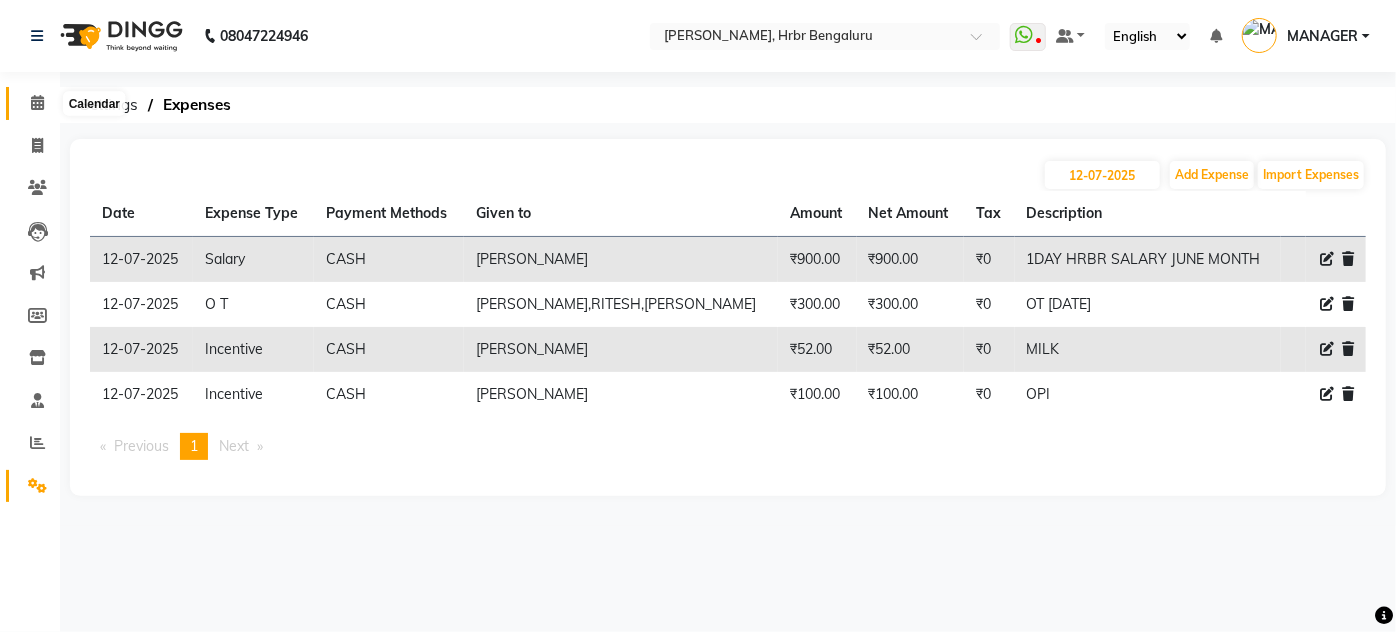 click 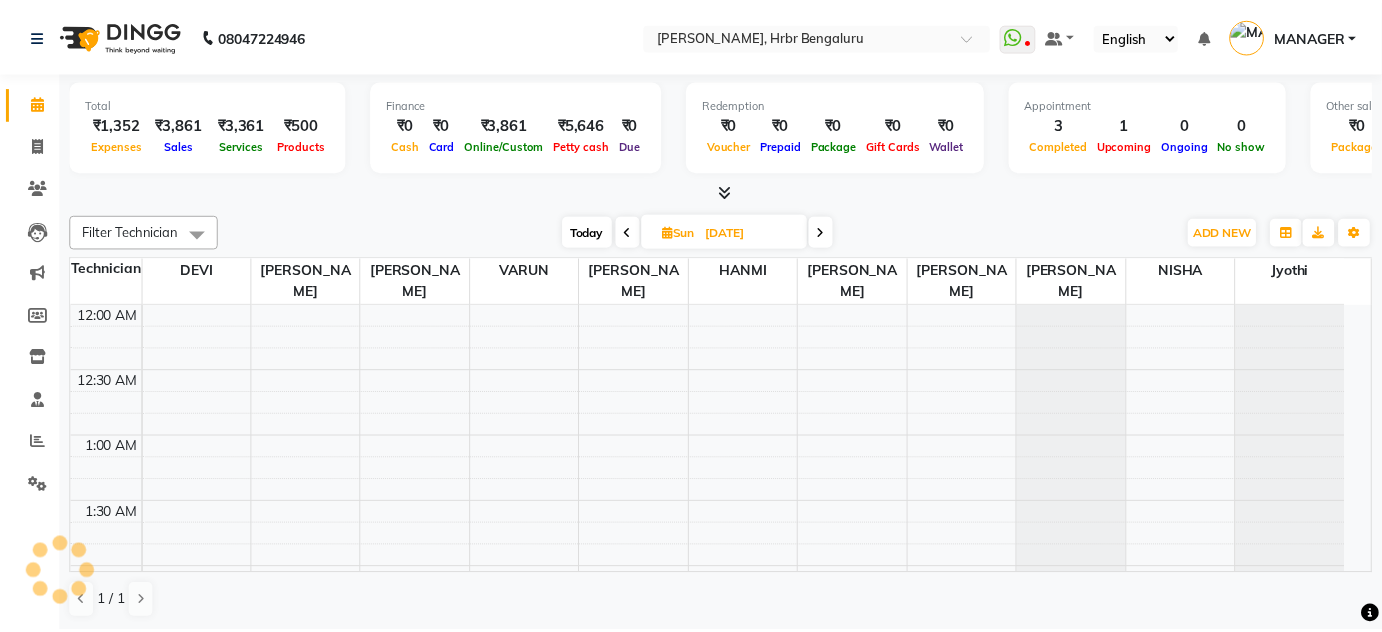 scroll, scrollTop: 783, scrollLeft: 0, axis: vertical 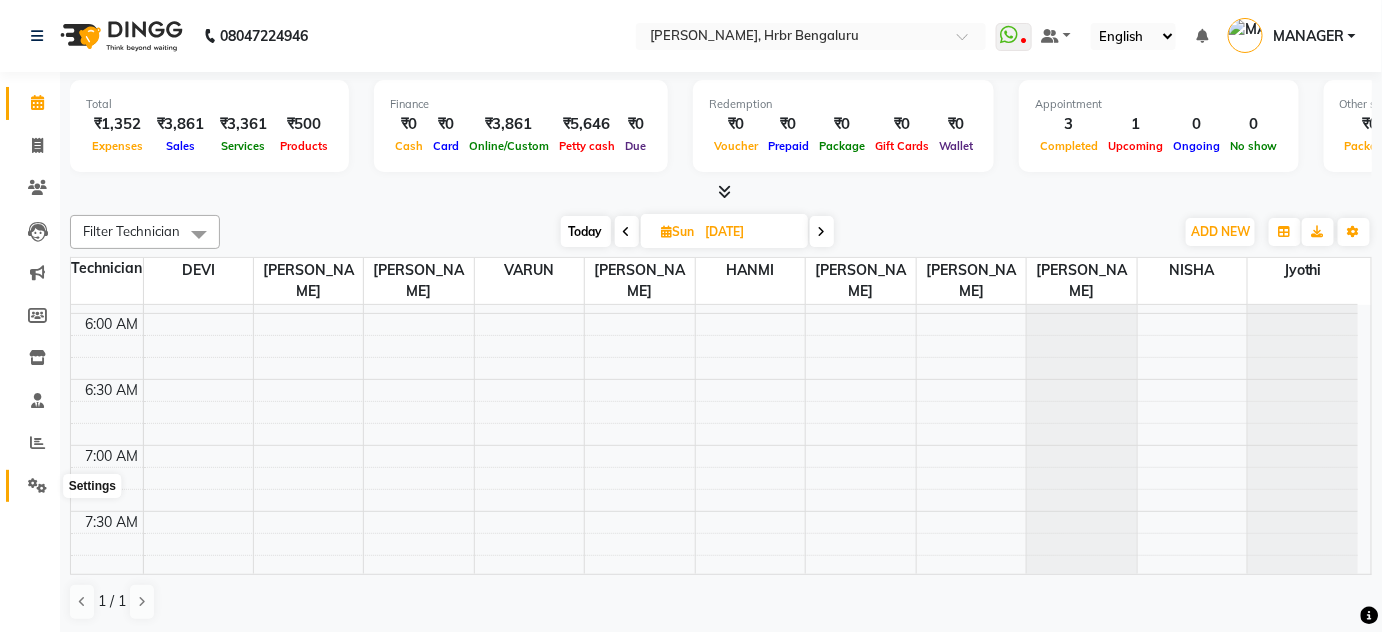click 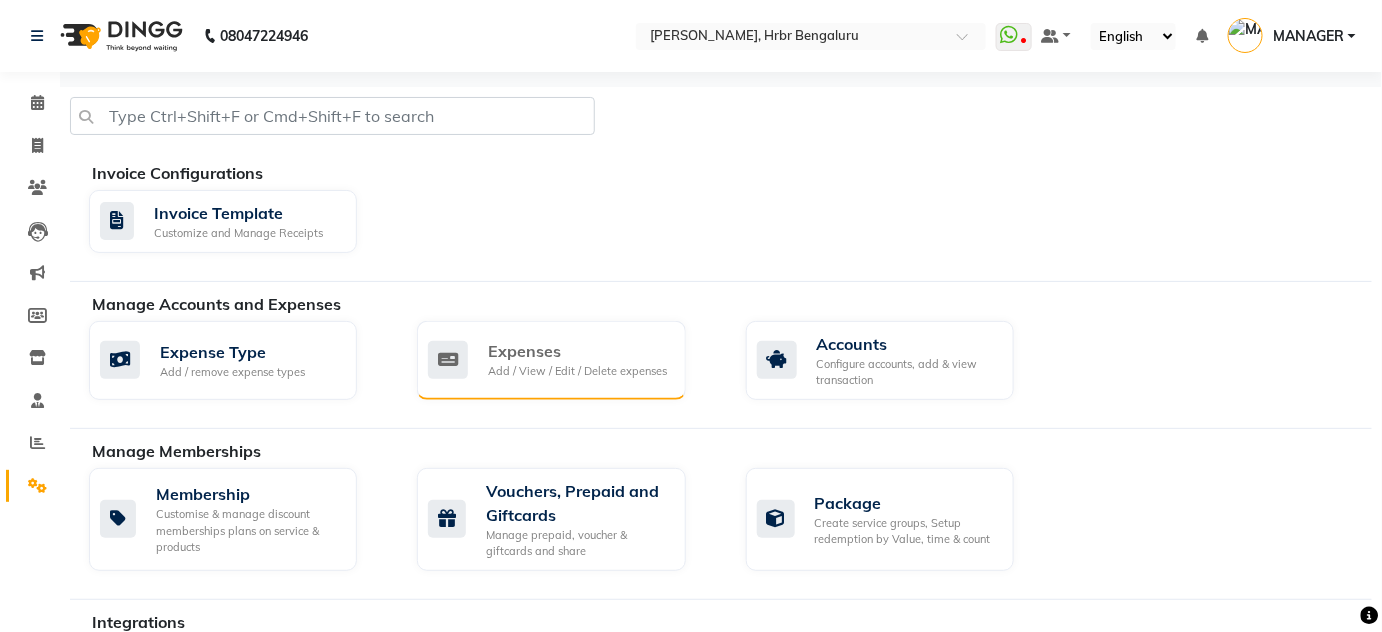click on "Add / View / Edit / Delete expenses" 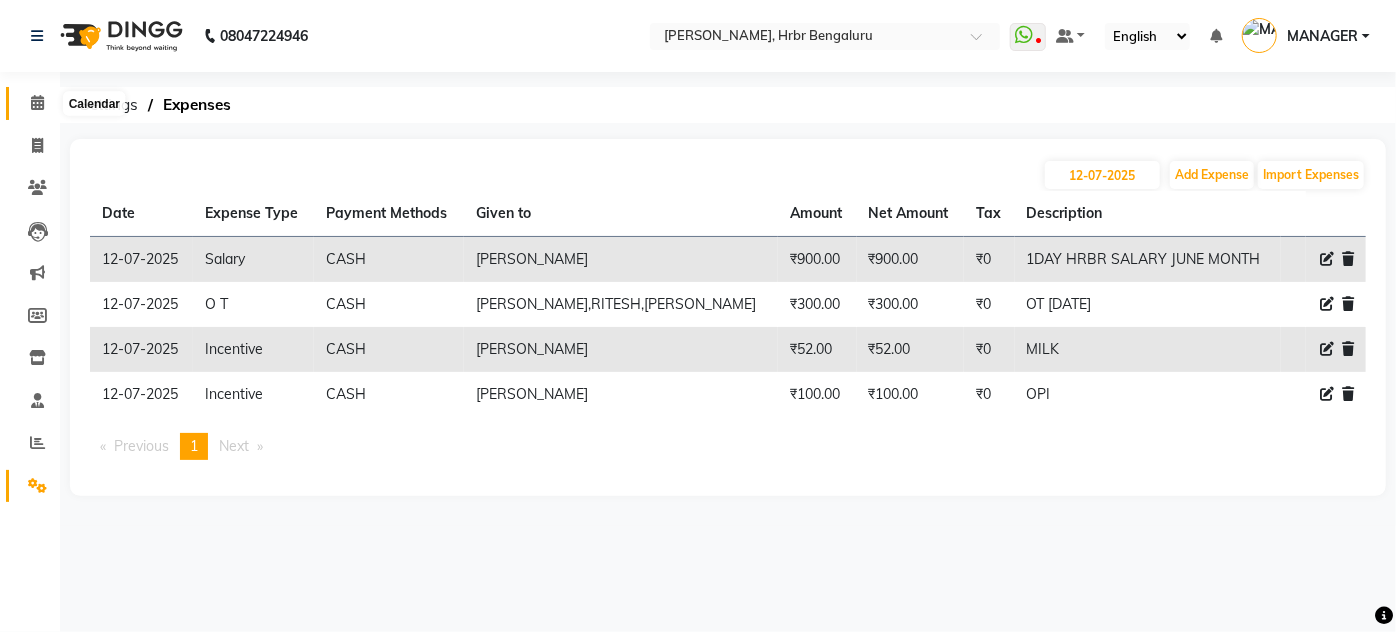 click 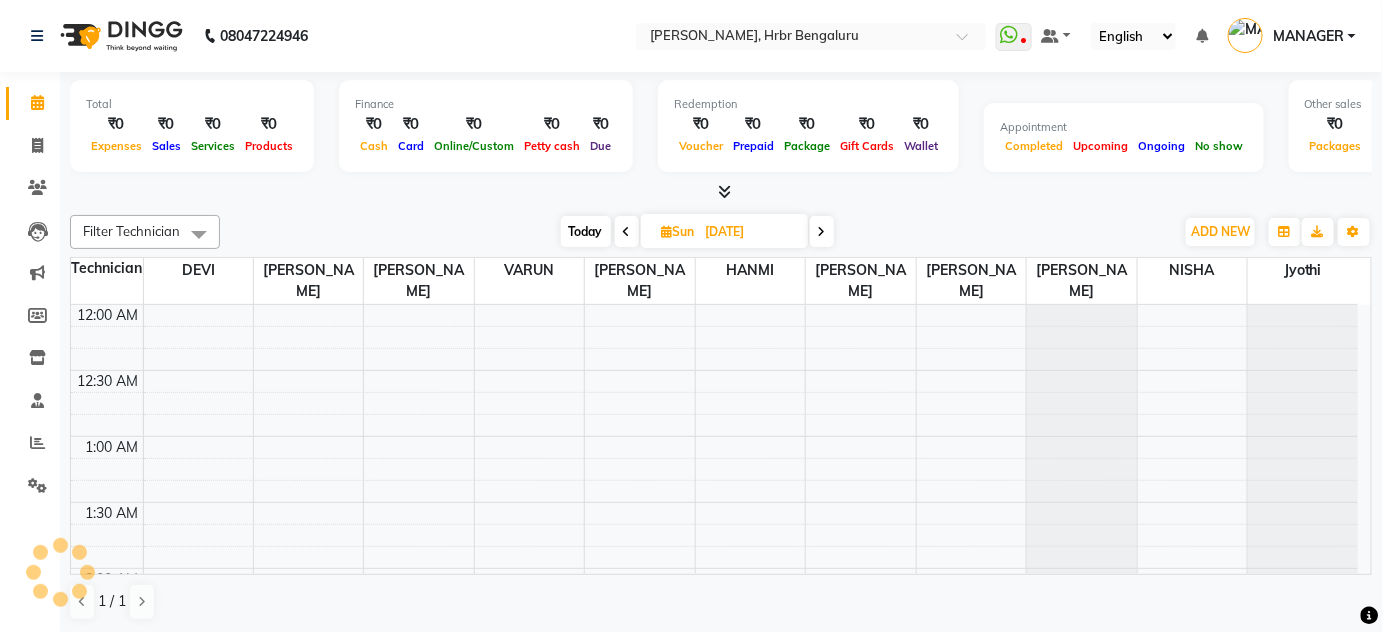 scroll, scrollTop: 783, scrollLeft: 0, axis: vertical 